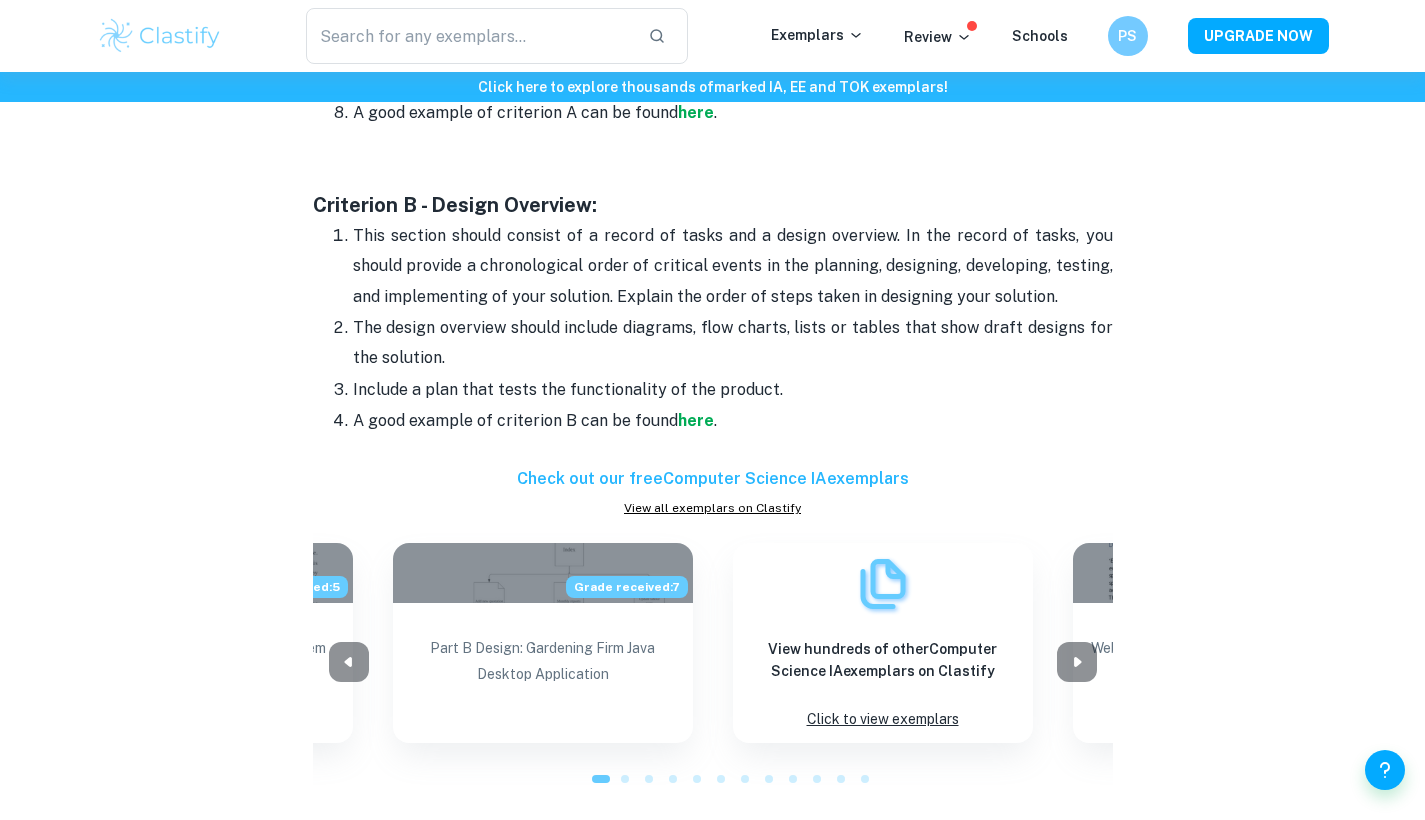 scroll, scrollTop: 1794, scrollLeft: 0, axis: vertical 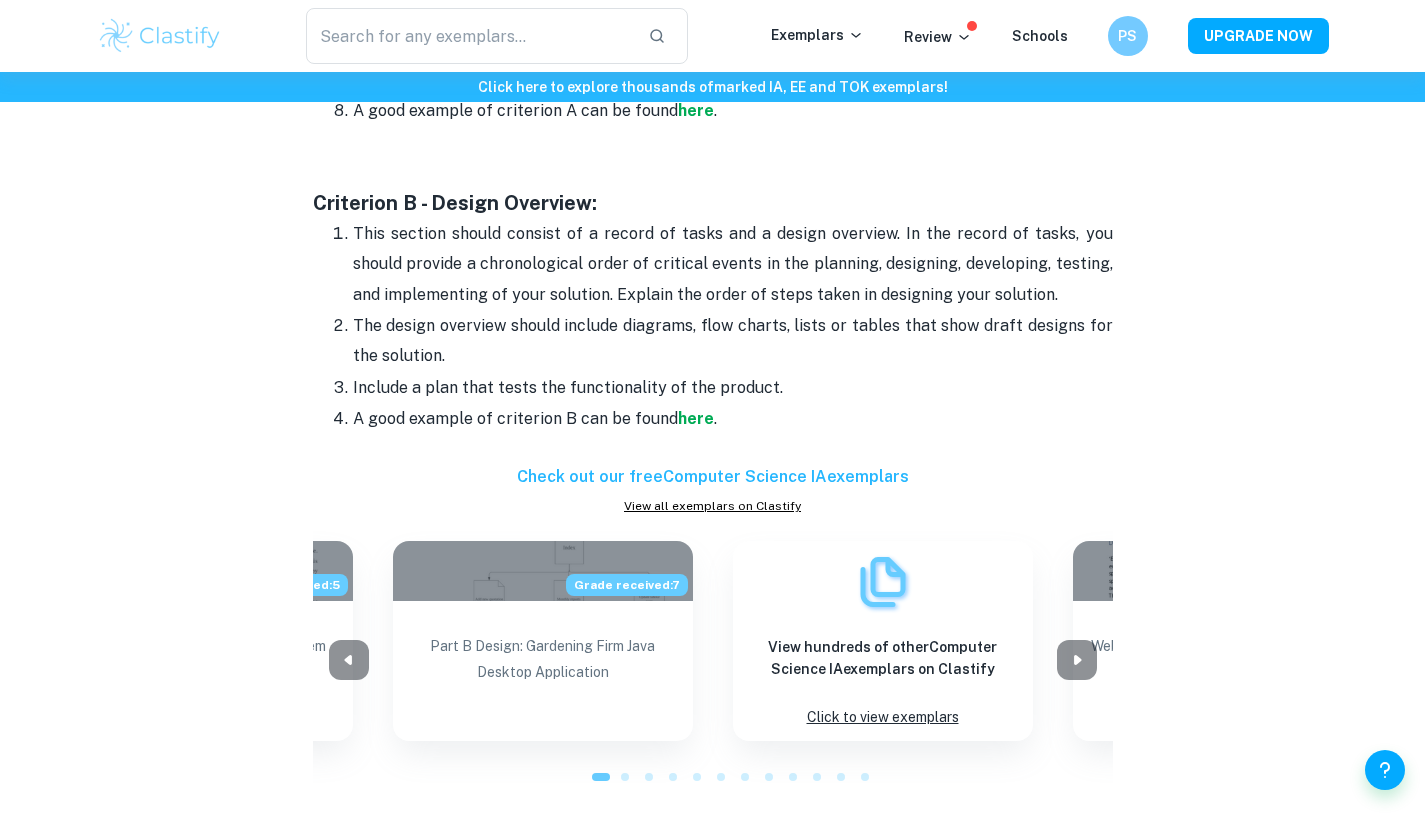 click on "This section should consist of a record of tasks and a design overview. In the record of tasks, you should provide a chronological order of critical events in the planning, designing, developing, testing, and implementing of your solution. Explain the order of steps taken in designing your solution." at bounding box center (733, 264) 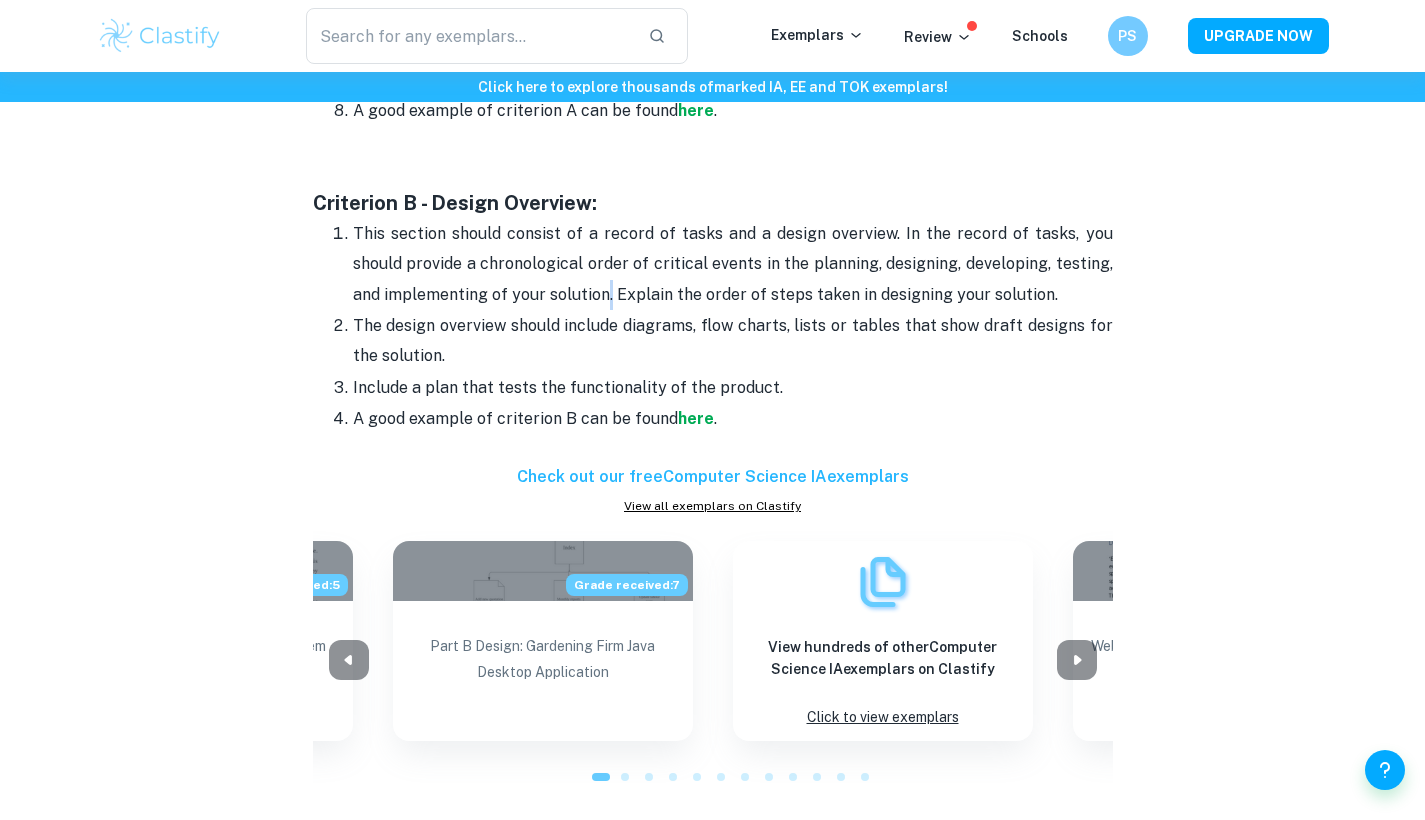 click on "This section should consist of a record of tasks and a design overview. In the record of tasks, you should provide a chronological order of critical events in the planning, designing, developing, testing, and implementing of your solution. Explain the order of steps taken in designing your solution." at bounding box center [733, 264] 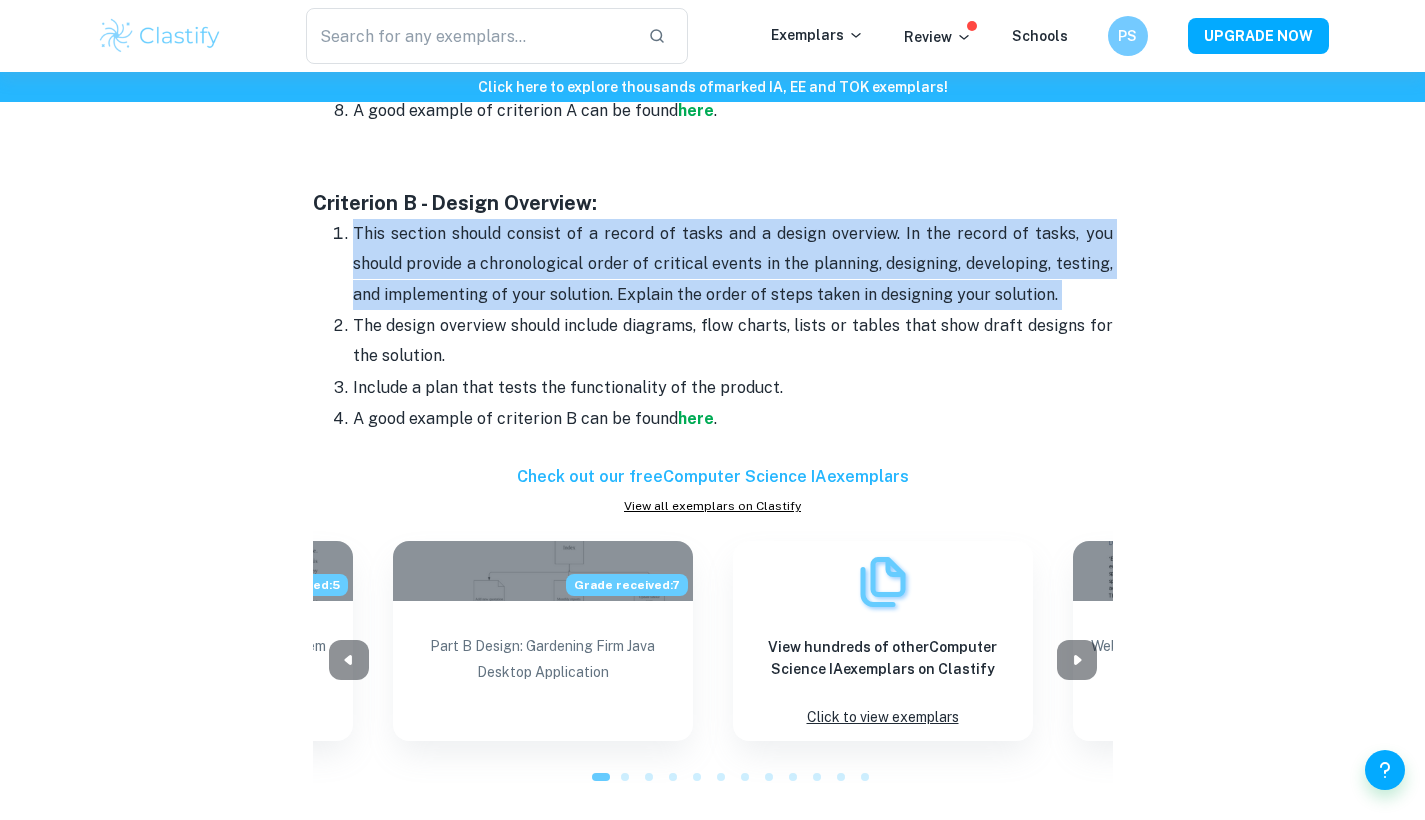 click on "This section should consist of a record of tasks and a design overview. In the record of tasks, you should provide a chronological order of critical events in the planning, designing, developing, testing, and implementing of your solution. Explain the order of steps taken in designing your solution." at bounding box center (733, 264) 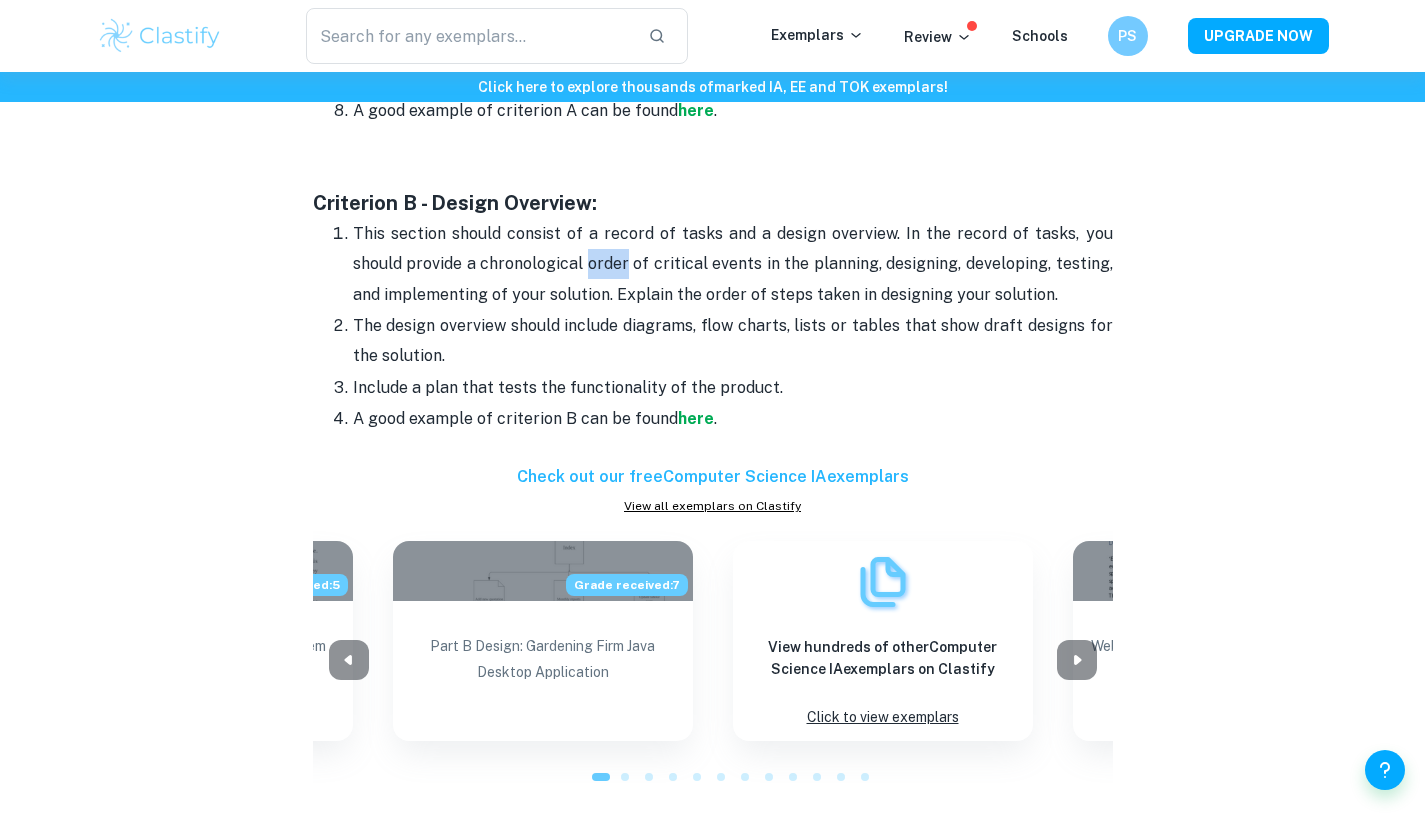 click on "This section should consist of a record of tasks and a design overview. In the record of tasks, you should provide a chronological order of critical events in the planning, designing, developing, testing, and implementing of your solution. Explain the order of steps taken in designing your solution." at bounding box center [733, 264] 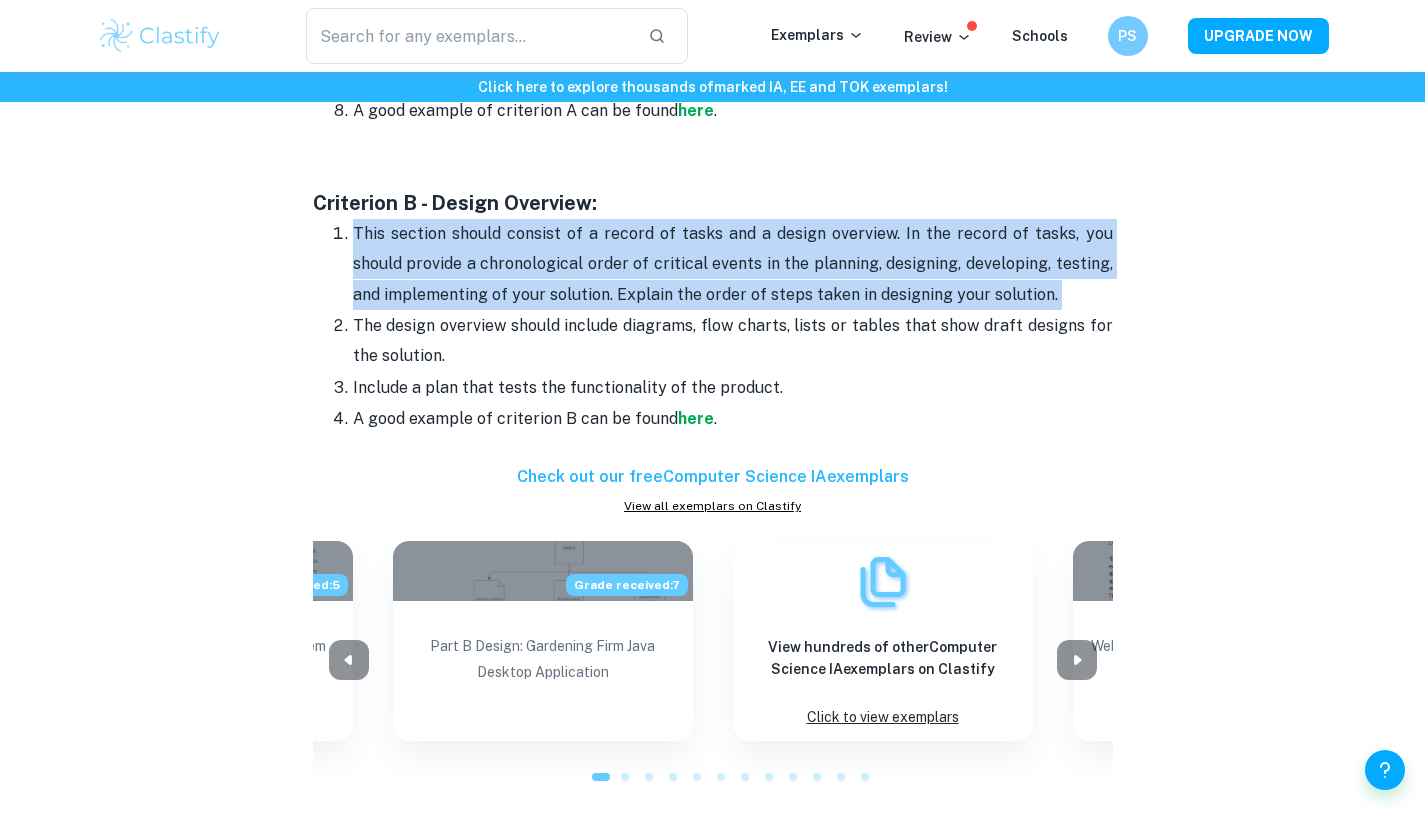 click on "This section should consist of a record of tasks and a design overview. In the record of tasks, you should provide a chronological order of critical events in the planning, designing, developing, testing, and implementing of your solution. Explain the order of steps taken in designing your solution." at bounding box center [733, 264] 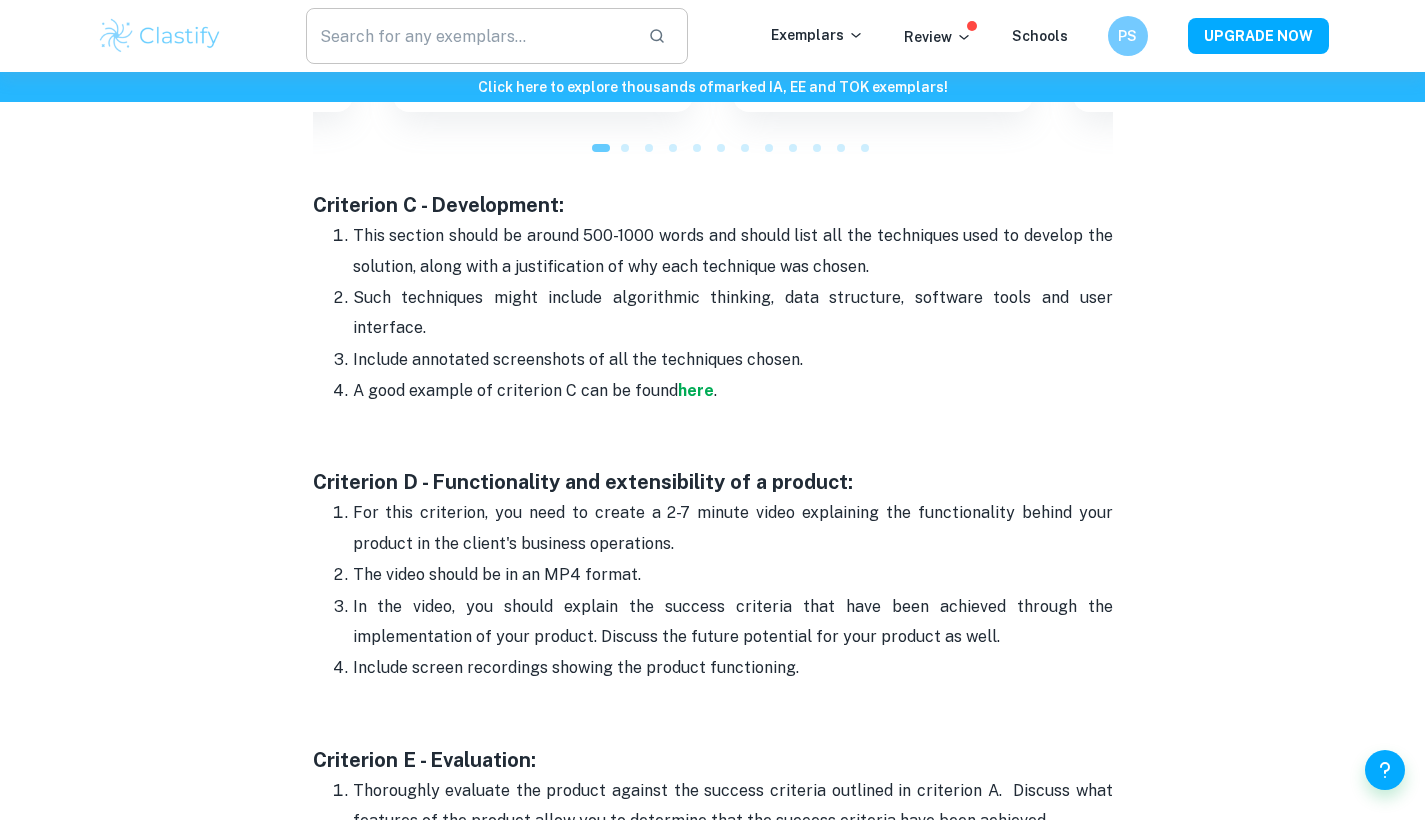 scroll, scrollTop: 2428, scrollLeft: 0, axis: vertical 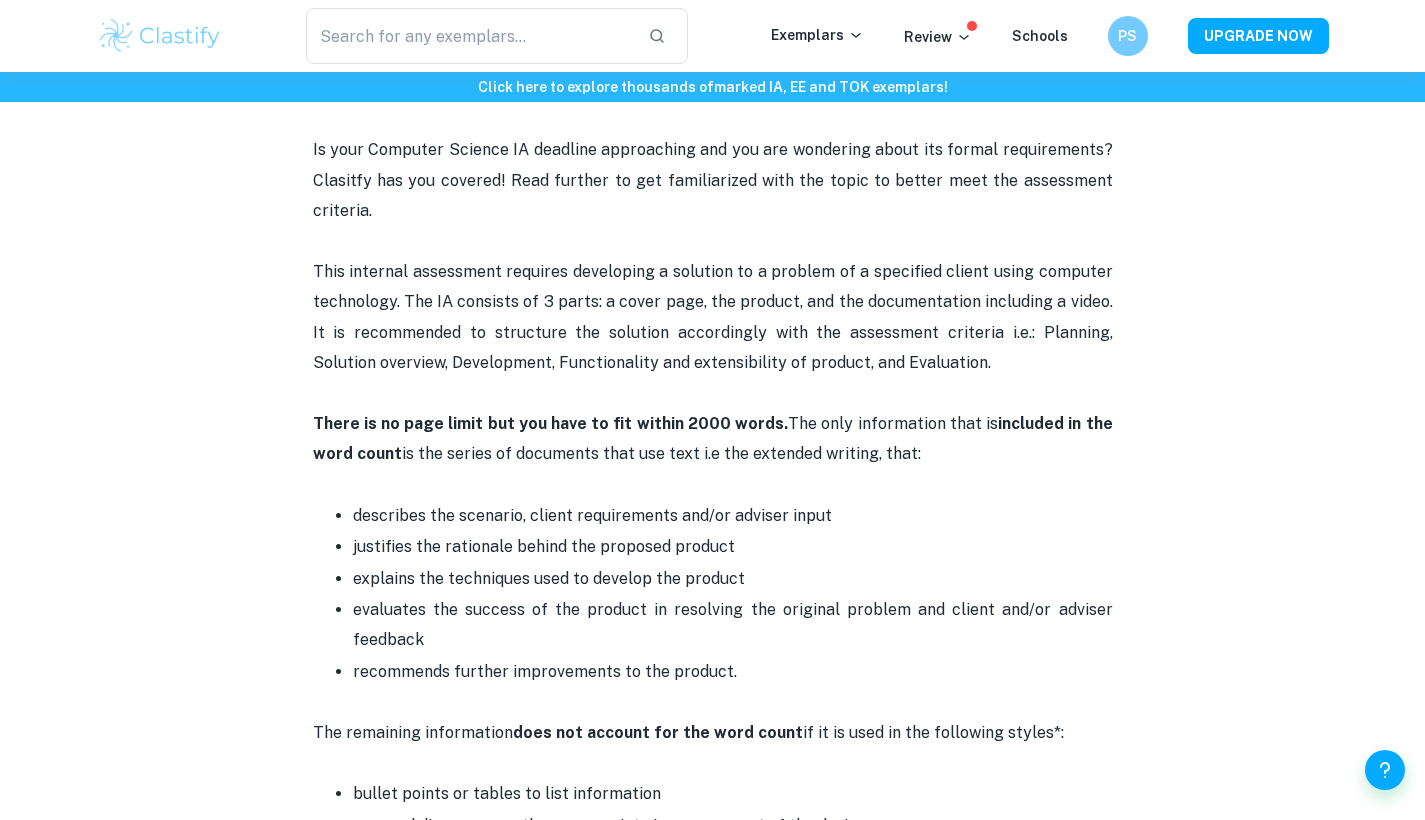 click on "There is no page limit but you have to fit within 2000 words." at bounding box center [551, 423] 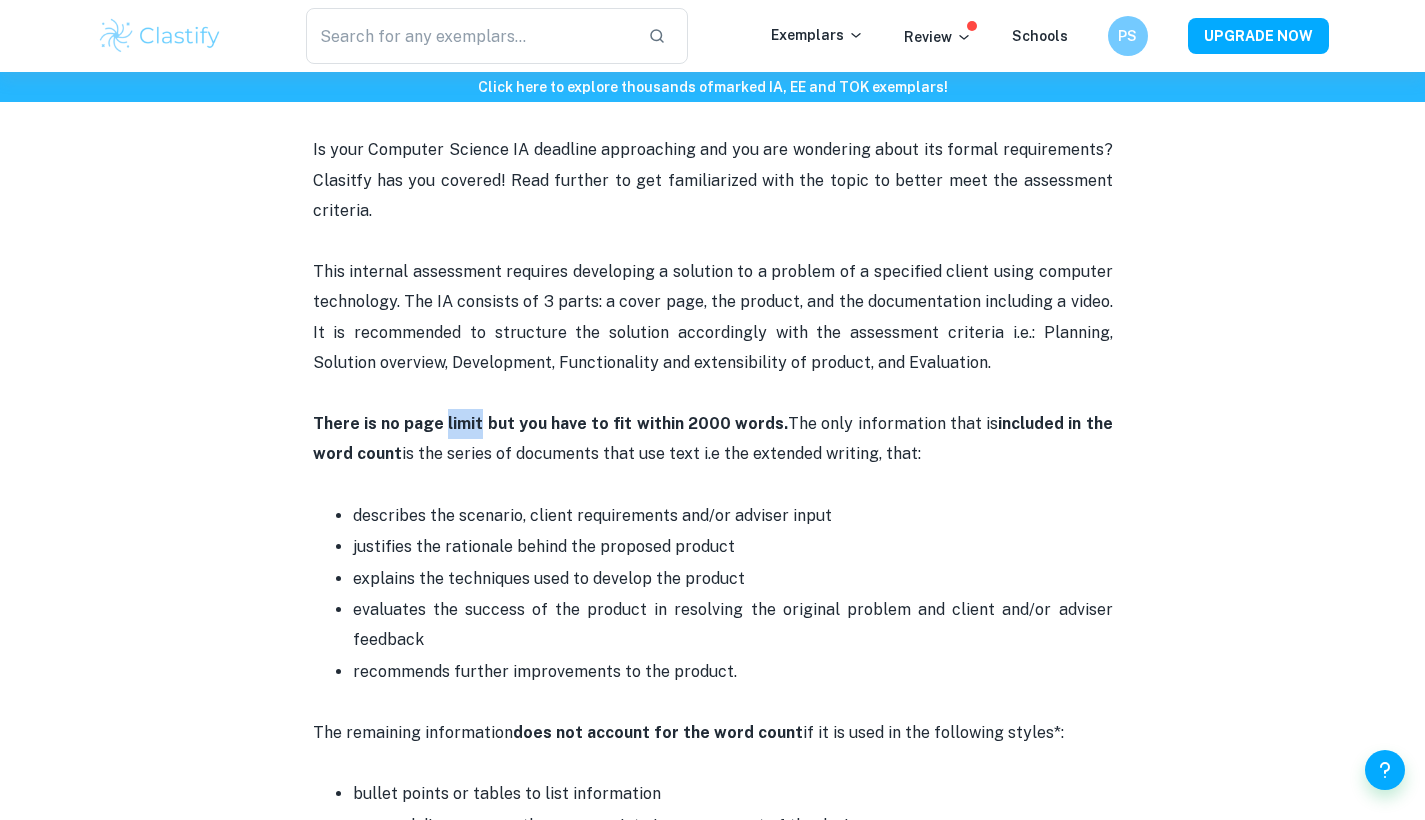 click on "There is no page limit but you have to fit within 2000 words." at bounding box center [551, 423] 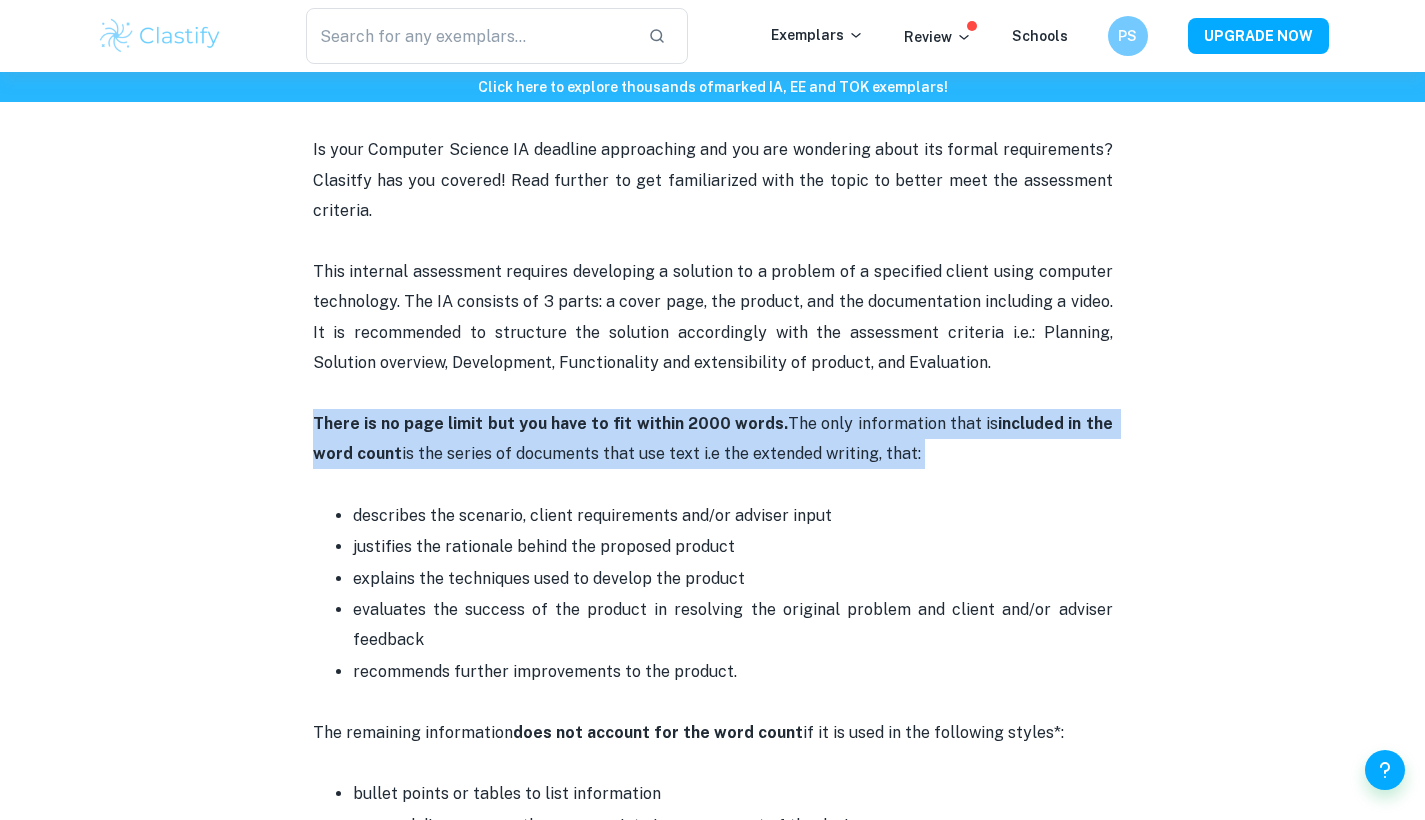 click on "There is no page limit but you have to fit within 2000 words." at bounding box center [551, 423] 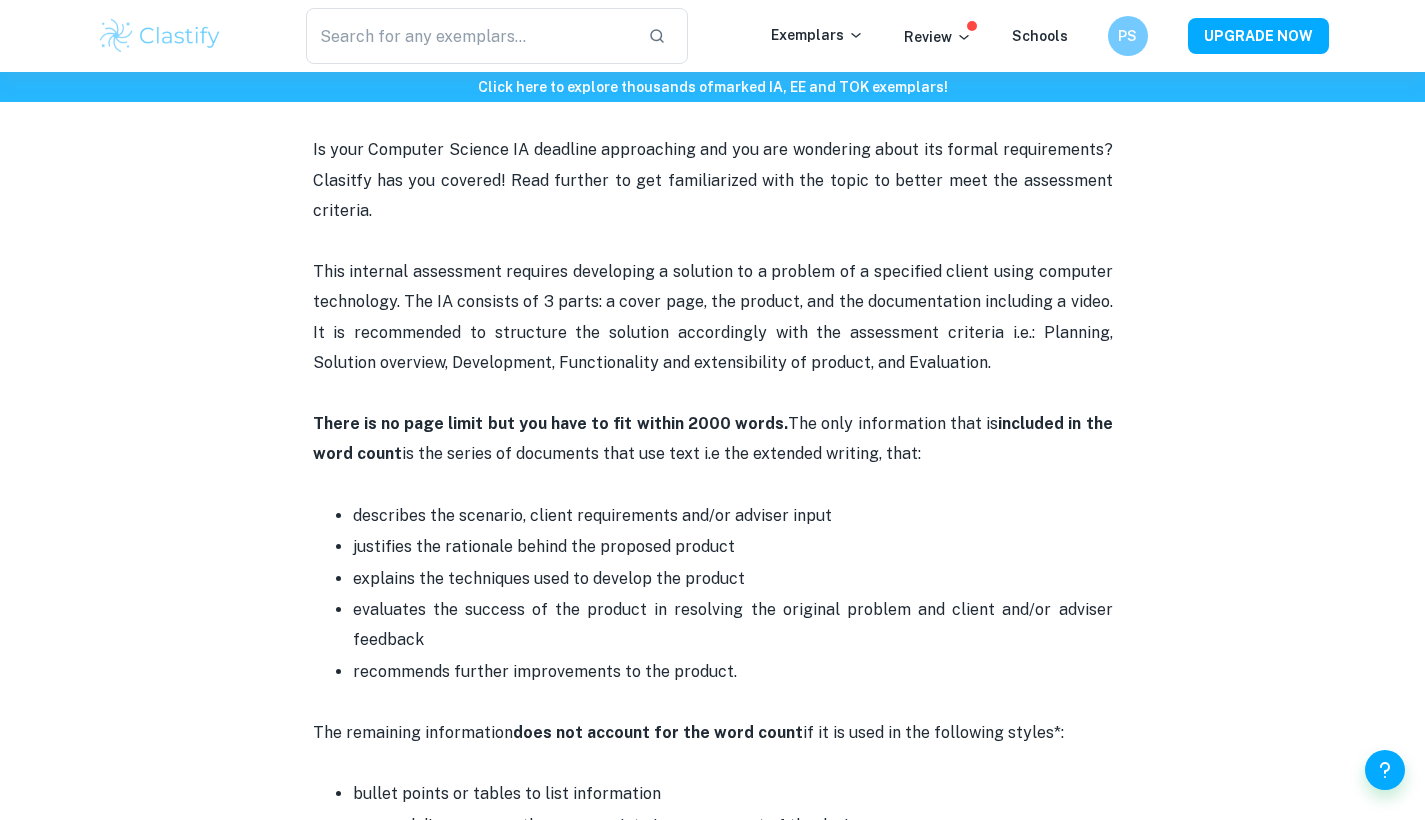 click on "There is no page limit but you have to fit within 2000 words." at bounding box center (551, 423) 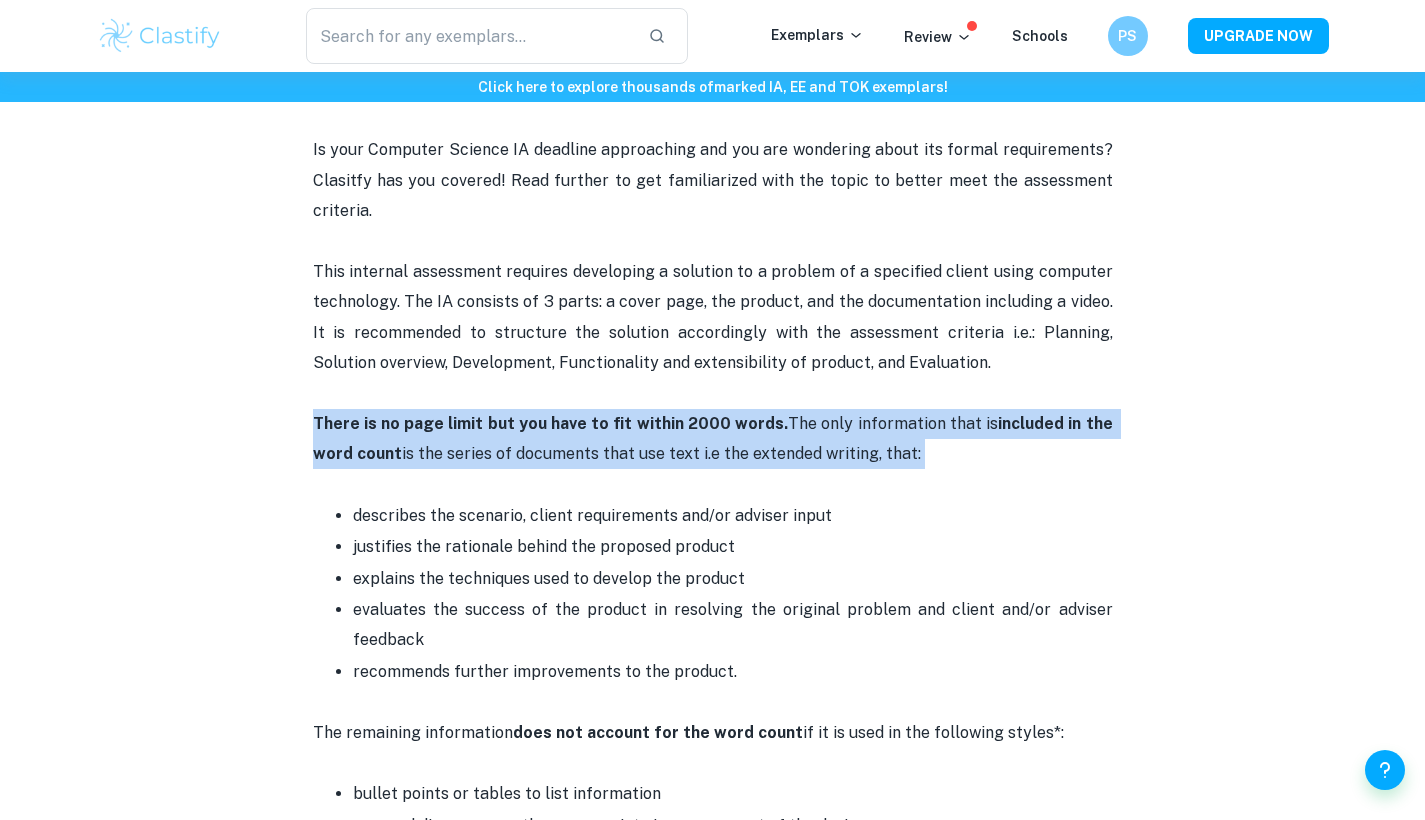 click on "There is no page limit but you have to fit within 2000 words." at bounding box center [551, 423] 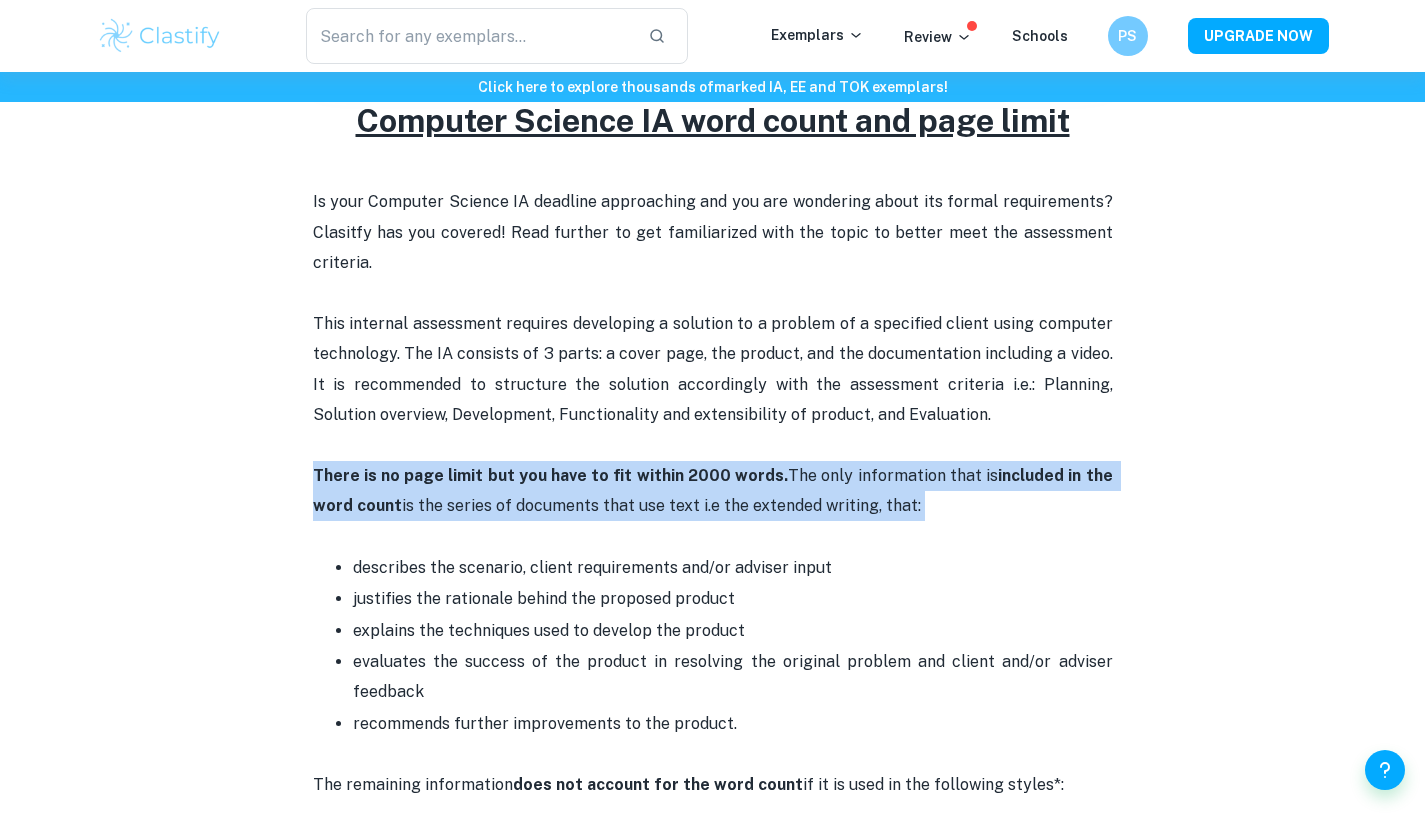 scroll, scrollTop: 718, scrollLeft: 0, axis: vertical 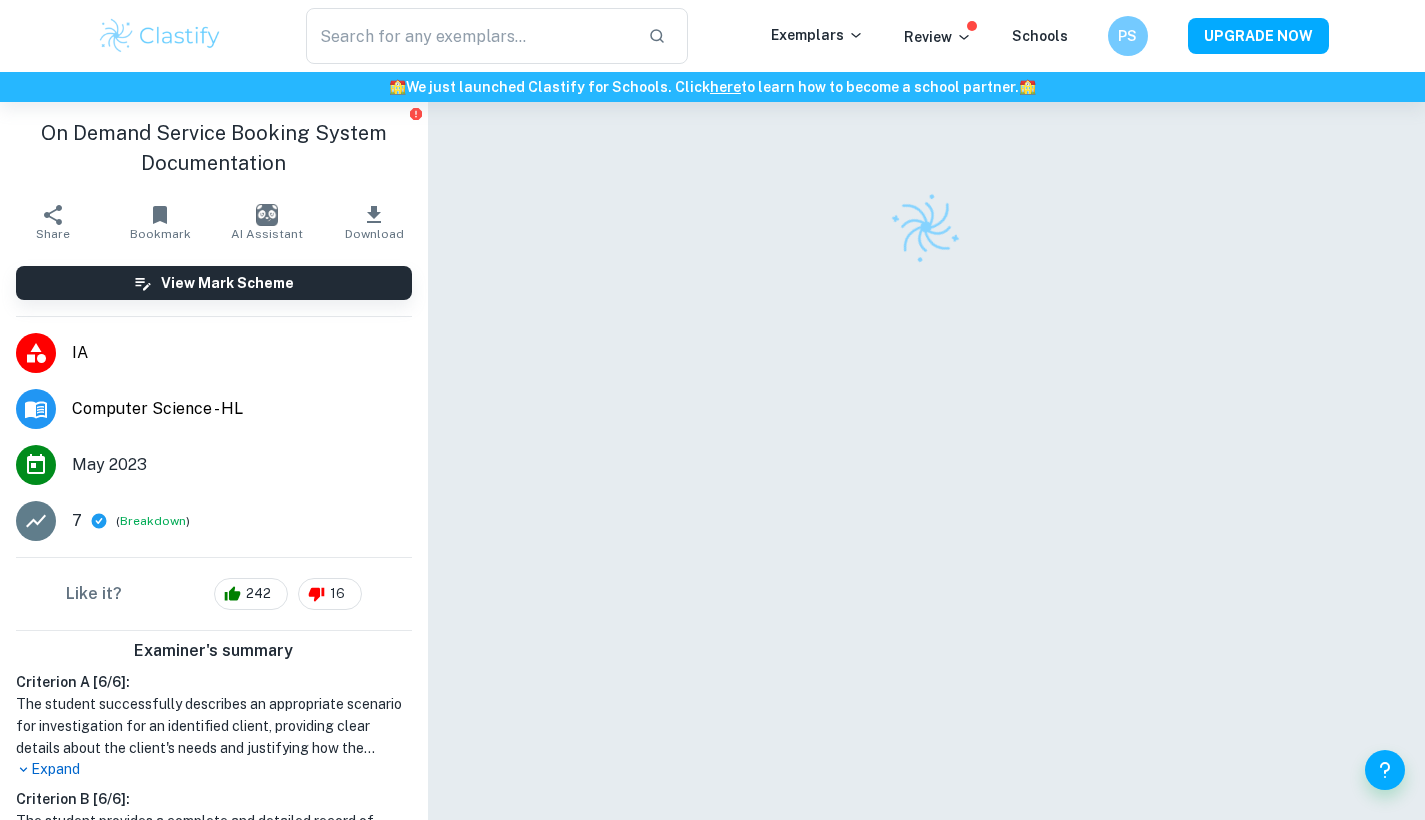 click on "Expand" at bounding box center [214, 769] 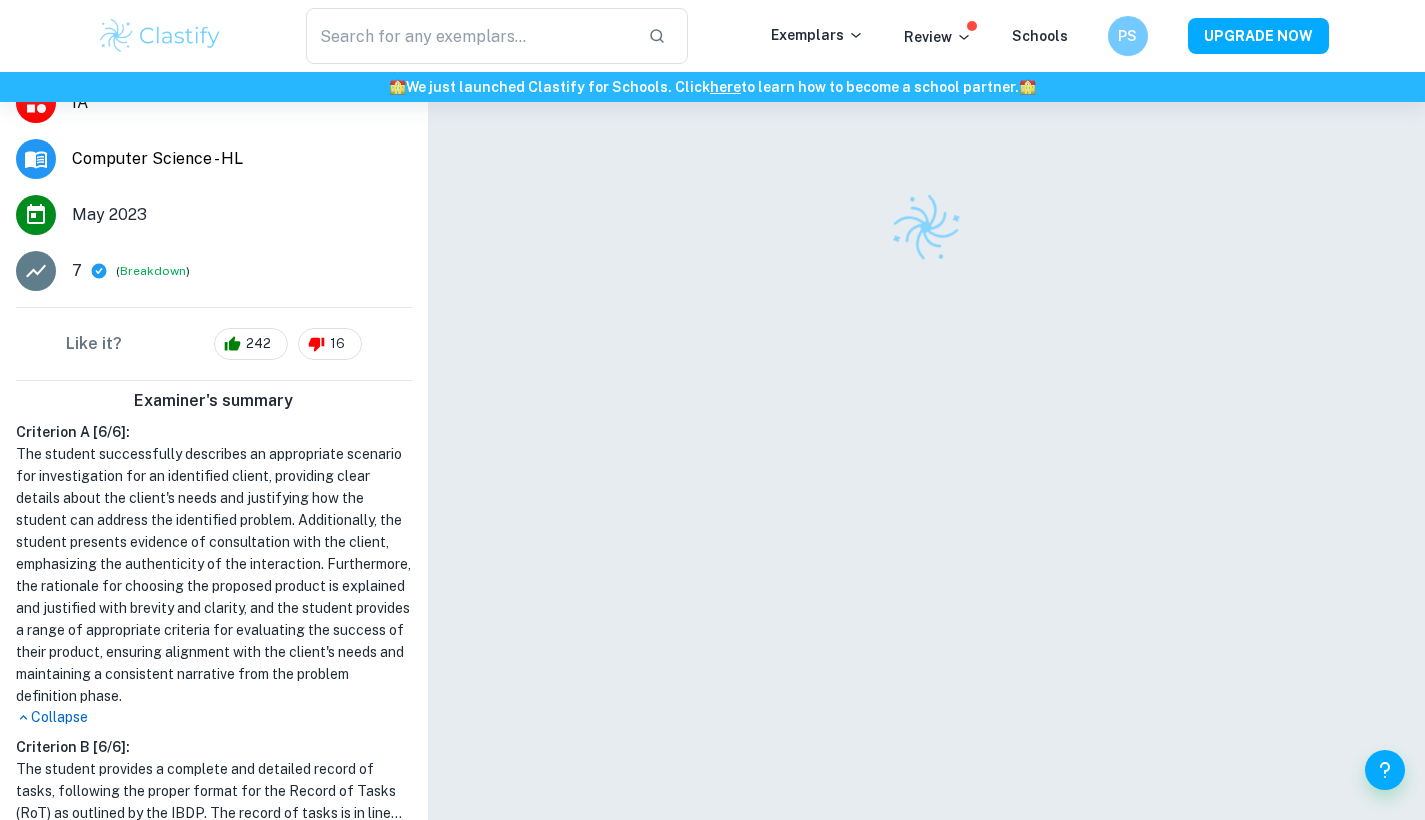scroll, scrollTop: 249, scrollLeft: 0, axis: vertical 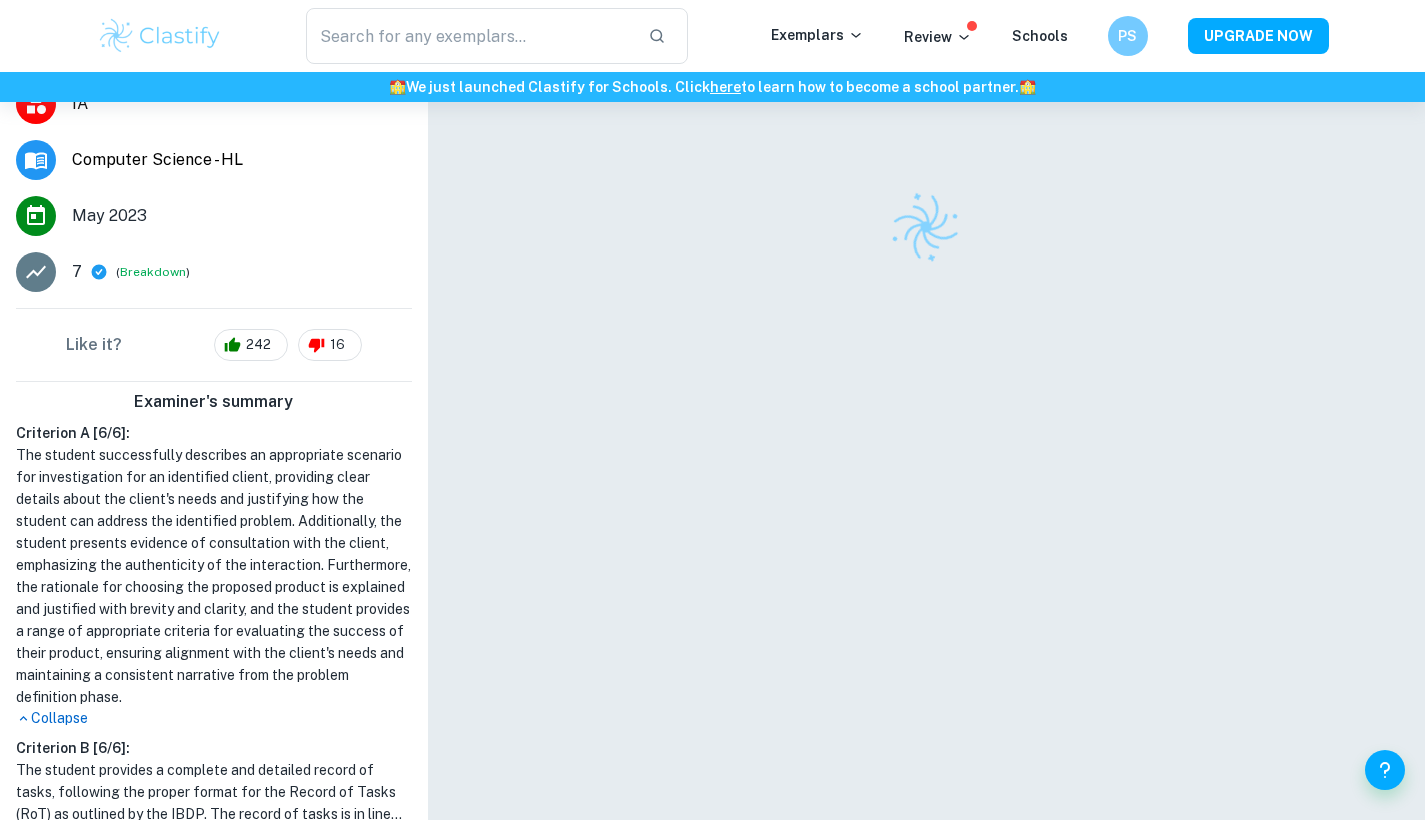 click on "The student successfully describes an appropriate scenario for investigation for an identified client, providing clear details about the client's needs and justifying how the student can address the identified problem. Additionally, the student presents evidence of consultation with the client, emphasizing the authenticity of the interaction. Furthermore, the rationale for choosing the proposed product is explained and justified with brevity and clarity, and the student provides a range of appropriate criteria for evaluating the success of their product, ensuring alignment with the client's needs and maintaining a consistent narrative from the problem definition phase." at bounding box center (214, 576) 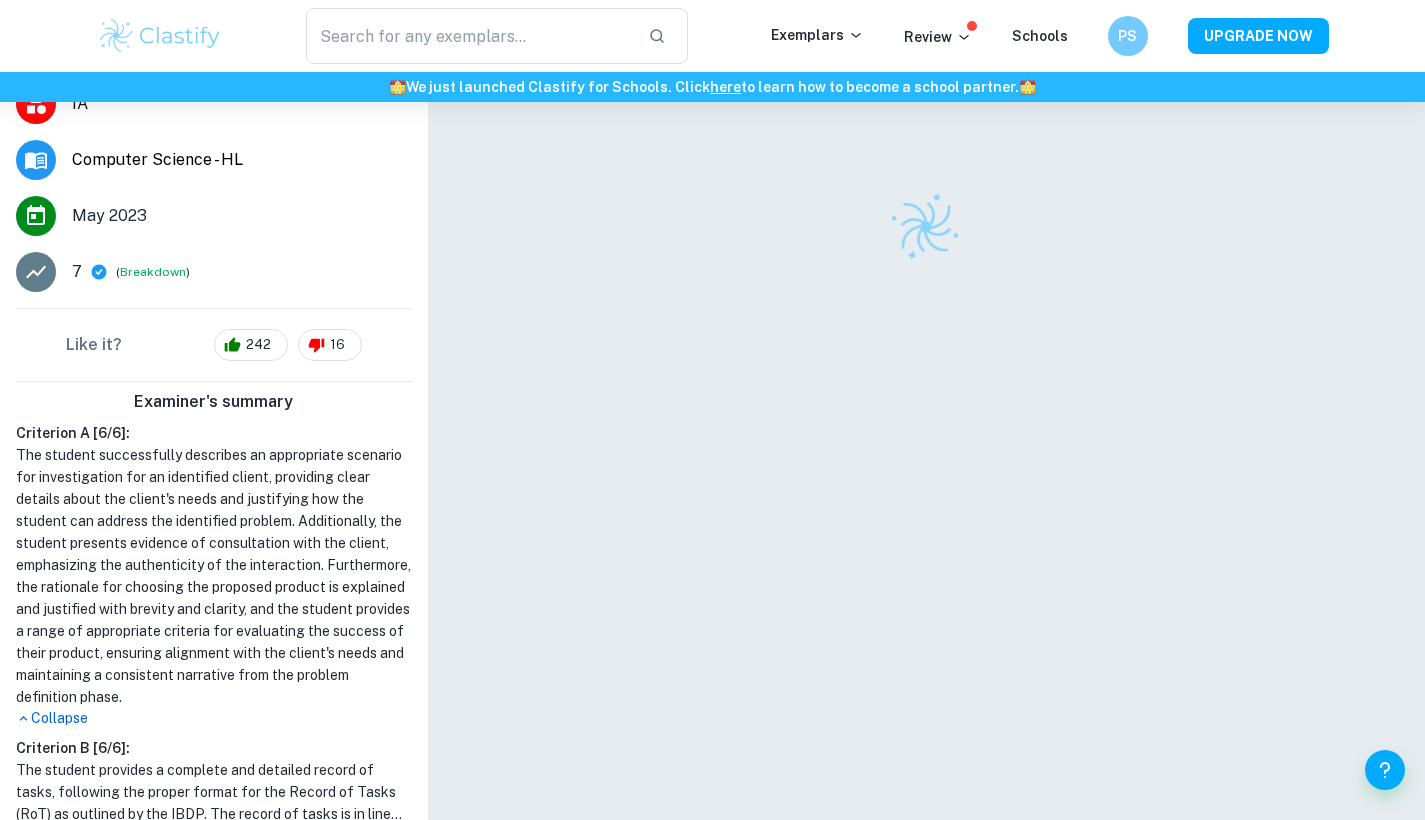 click on "The student successfully describes an appropriate scenario for investigation for an identified client, providing clear details about the client's needs and justifying how the student can address the identified problem. Additionally, the student presents evidence of consultation with the client, emphasizing the authenticity of the interaction. Furthermore, the rationale for choosing the proposed product is explained and justified with brevity and clarity, and the student provides a range of appropriate criteria for evaluating the success of their product, ensuring alignment with the client's needs and maintaining a consistent narrative from the problem definition phase." at bounding box center (214, 576) 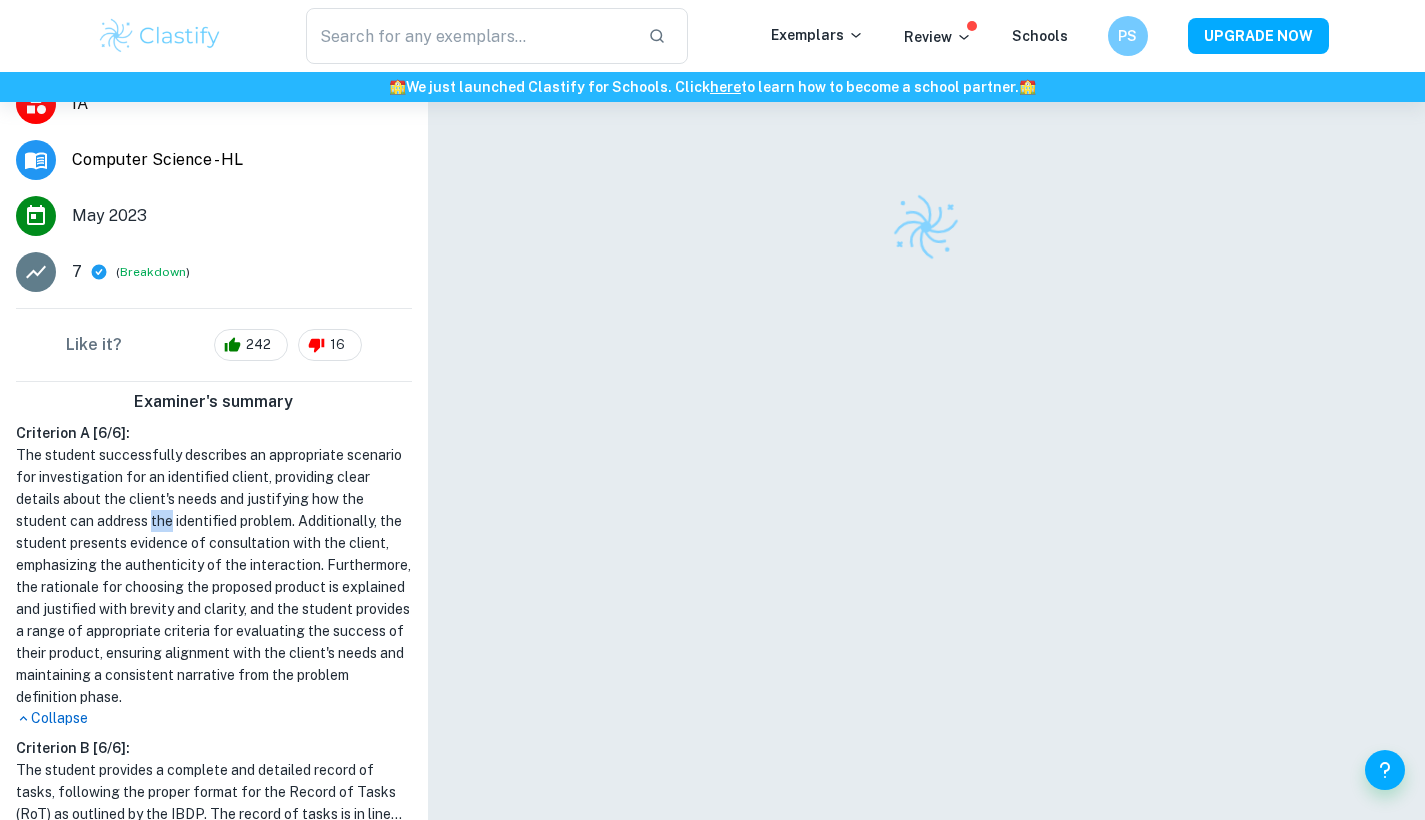 click on "The student successfully describes an appropriate scenario for investigation for an identified client, providing clear details about the client's needs and justifying how the student can address the identified problem. Additionally, the student presents evidence of consultation with the client, emphasizing the authenticity of the interaction. Furthermore, the rationale for choosing the proposed product is explained and justified with brevity and clarity, and the student provides a range of appropriate criteria for evaluating the success of their product, ensuring alignment with the client's needs and maintaining a consistent narrative from the problem definition phase." at bounding box center [214, 576] 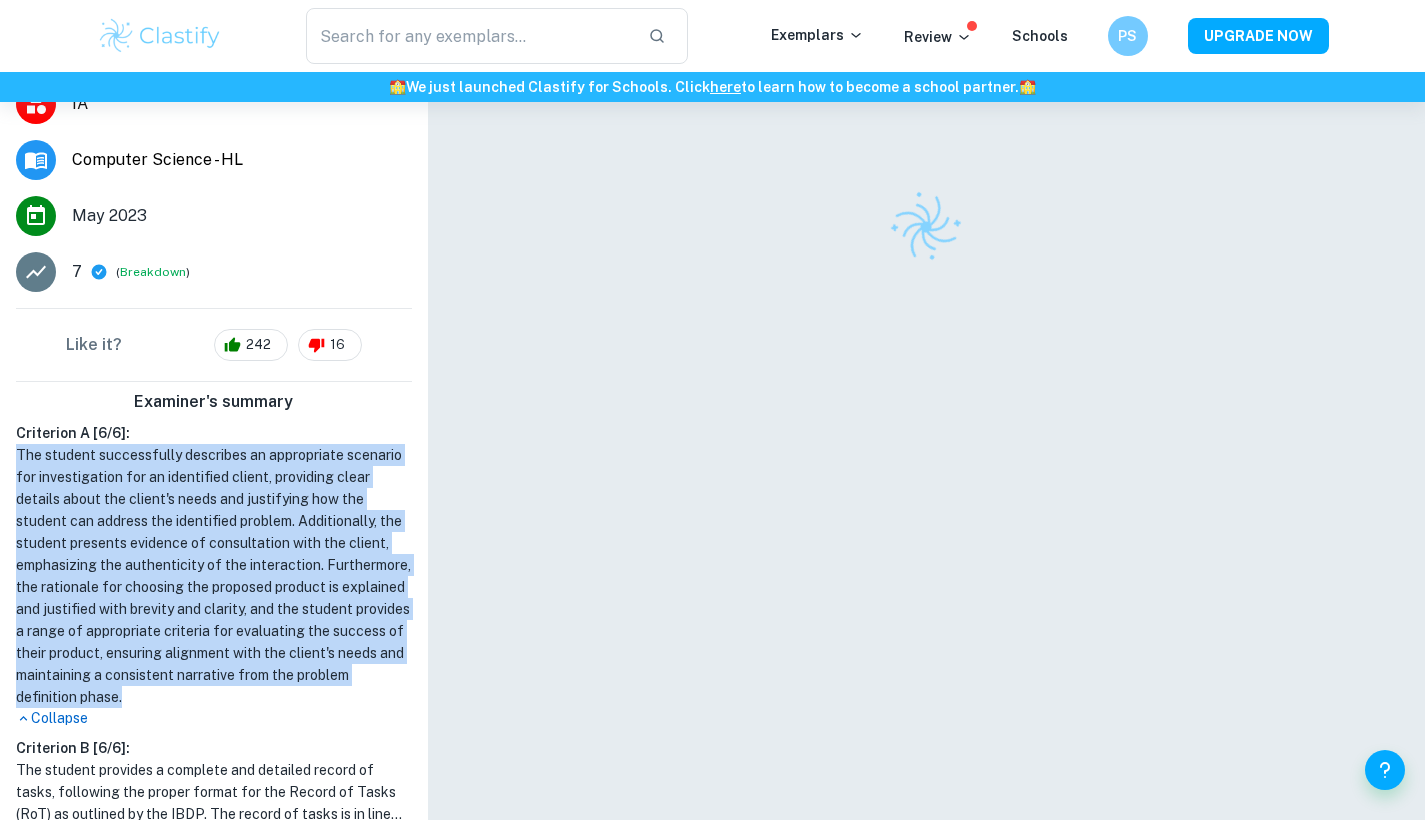 click on "The student successfully describes an appropriate scenario for investigation for an identified client, providing clear details about the client's needs and justifying how the student can address the identified problem. Additionally, the student presents evidence of consultation with the client, emphasizing the authenticity of the interaction. Furthermore, the rationale for choosing the proposed product is explained and justified with brevity and clarity, and the student provides a range of appropriate criteria for evaluating the success of their product, ensuring alignment with the client's needs and maintaining a consistent narrative from the problem definition phase." at bounding box center (214, 576) 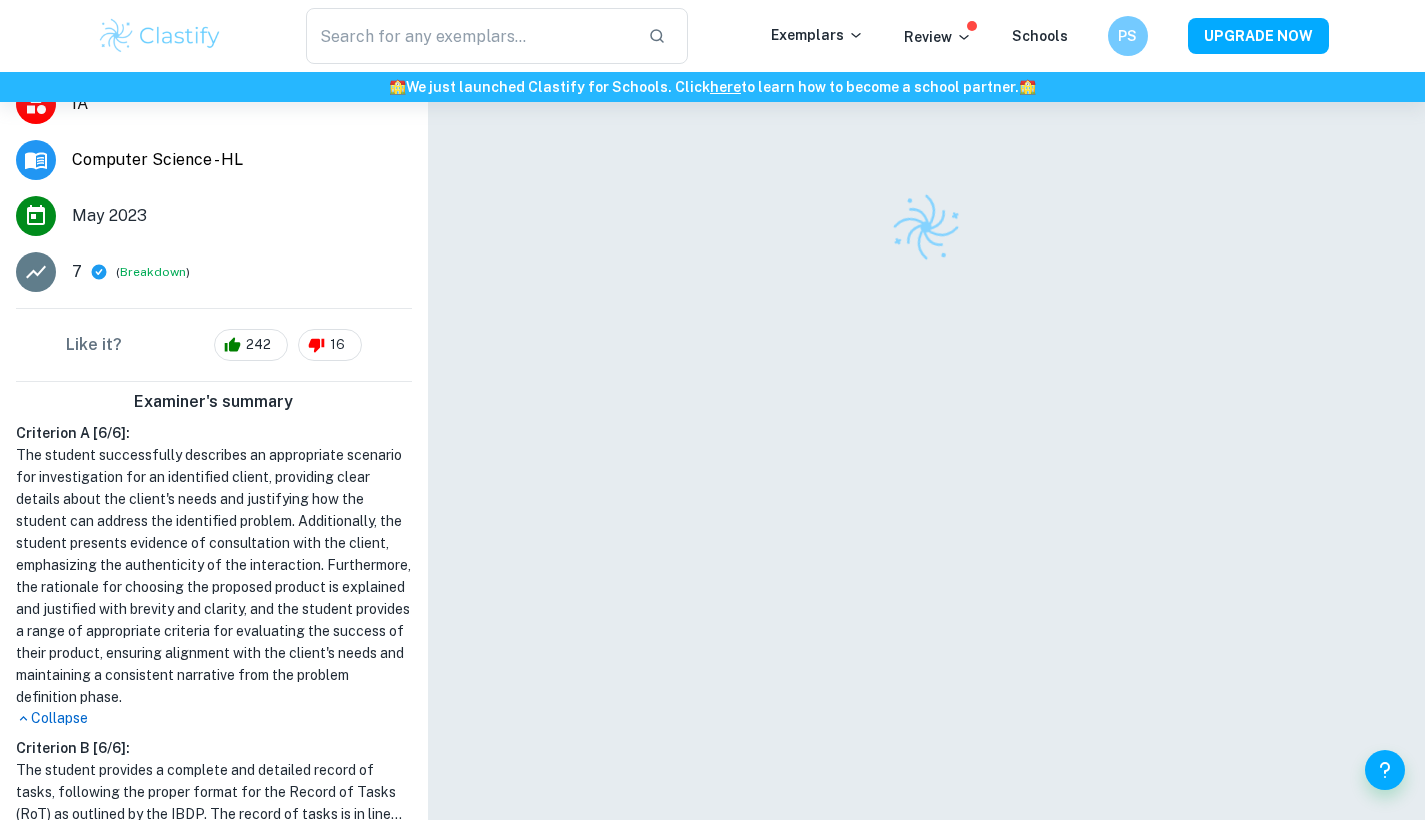 click on "The student successfully describes an appropriate scenario for investigation for an identified client, providing clear details about the client's needs and justifying how the student can address the identified problem. Additionally, the student presents evidence of consultation with the client, emphasizing the authenticity of the interaction. Furthermore, the rationale for choosing the proposed product is explained and justified with brevity and clarity, and the student provides a range of appropriate criteria for evaluating the success of their product, ensuring alignment with the client's needs and maintaining a consistent narrative from the problem definition phase." at bounding box center (214, 576) 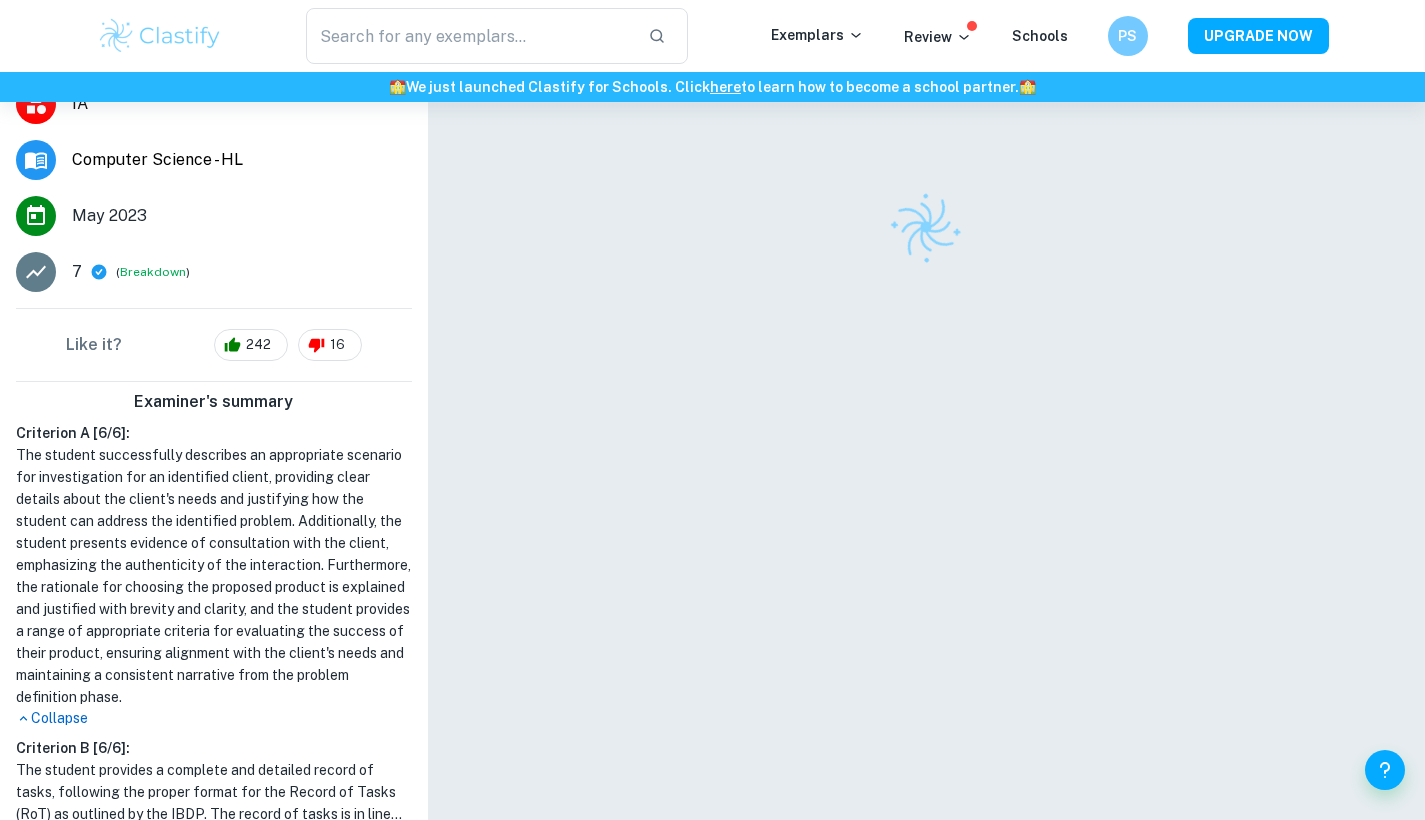 click on "The student successfully describes an appropriate scenario for investigation for an identified client, providing clear details about the client's needs and justifying how the student can address the identified problem. Additionally, the student presents evidence of consultation with the client, emphasizing the authenticity of the interaction. Furthermore, the rationale for choosing the proposed product is explained and justified with brevity and clarity, and the student provides a range of appropriate criteria for evaluating the success of their product, ensuring alignment with the client's needs and maintaining a consistent narrative from the problem definition phase." at bounding box center (214, 576) 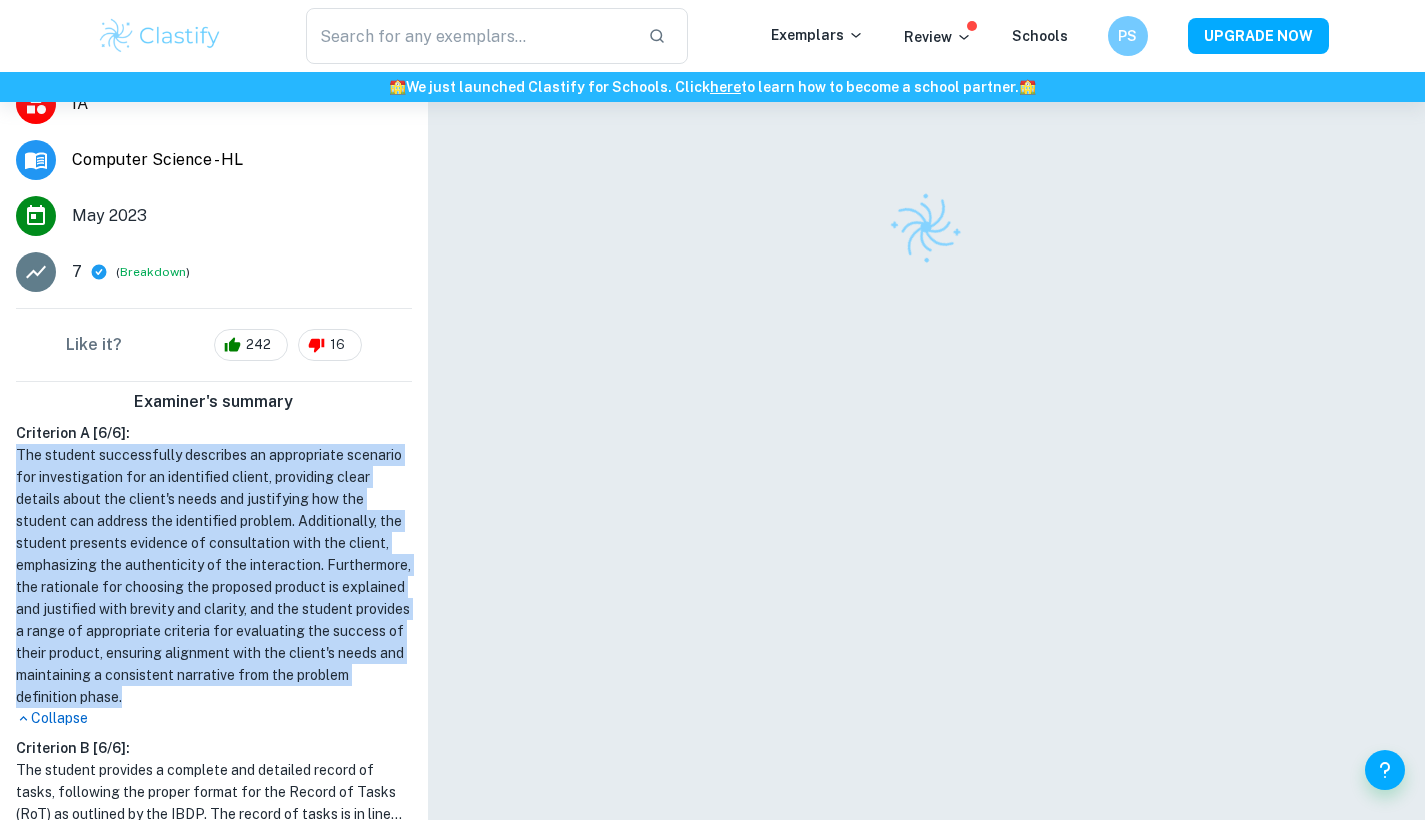 click on "The student successfully describes an appropriate scenario for investigation for an identified client, providing clear details about the client's needs and justifying how the student can address the identified problem. Additionally, the student presents evidence of consultation with the client, emphasizing the authenticity of the interaction. Furthermore, the rationale for choosing the proposed product is explained and justified with brevity and clarity, and the student provides a range of appropriate criteria for evaluating the success of their product, ensuring alignment with the client's needs and maintaining a consistent narrative from the problem definition phase." at bounding box center [214, 576] 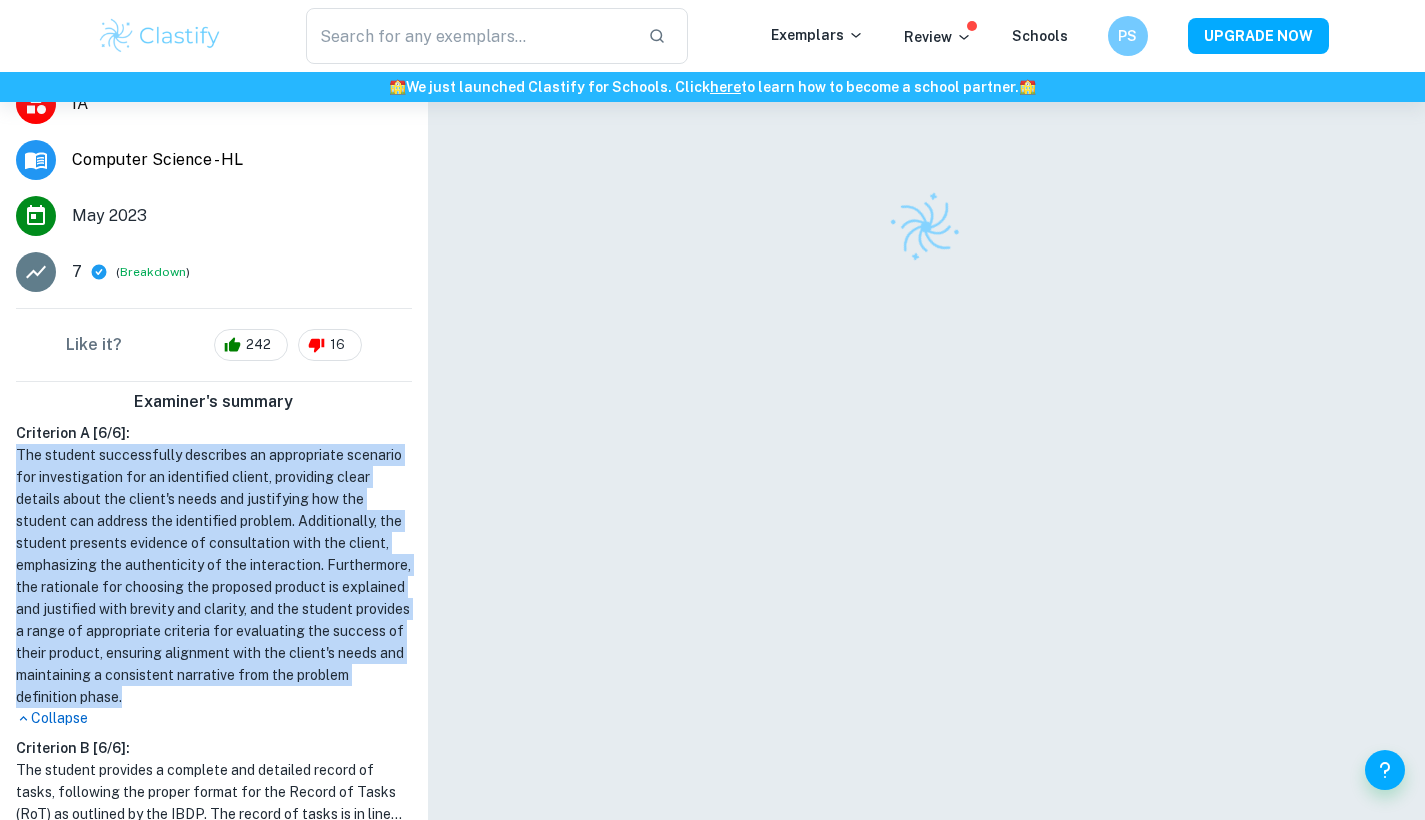 click on "The student successfully describes an appropriate scenario for investigation for an identified client, providing clear details about the client's needs and justifying how the student can address the identified problem. Additionally, the student presents evidence of consultation with the client, emphasizing the authenticity of the interaction. Furthermore, the rationale for choosing the proposed product is explained and justified with brevity and clarity, and the student provides a range of appropriate criteria for evaluating the success of their product, ensuring alignment with the client's needs and maintaining a consistent narrative from the problem definition phase." at bounding box center (214, 576) 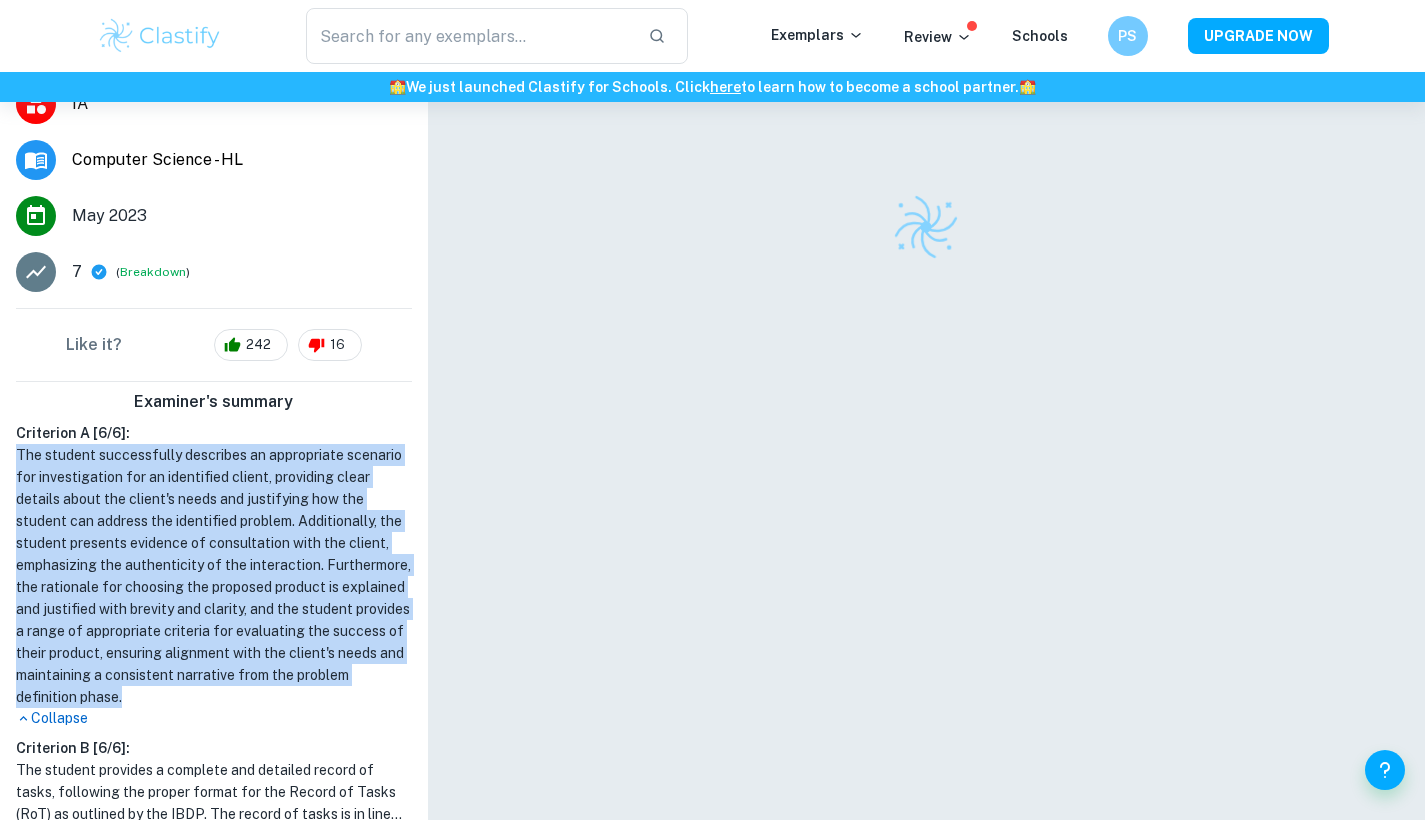 click on "The student successfully describes an appropriate scenario for investigation for an identified client, providing clear details about the client's needs and justifying how the student can address the identified problem. Additionally, the student presents evidence of consultation with the client, emphasizing the authenticity of the interaction. Furthermore, the rationale for choosing the proposed product is explained and justified with brevity and clarity, and the student provides a range of appropriate criteria for evaluating the success of their product, ensuring alignment with the client's needs and maintaining a consistent narrative from the problem definition phase." at bounding box center (214, 576) 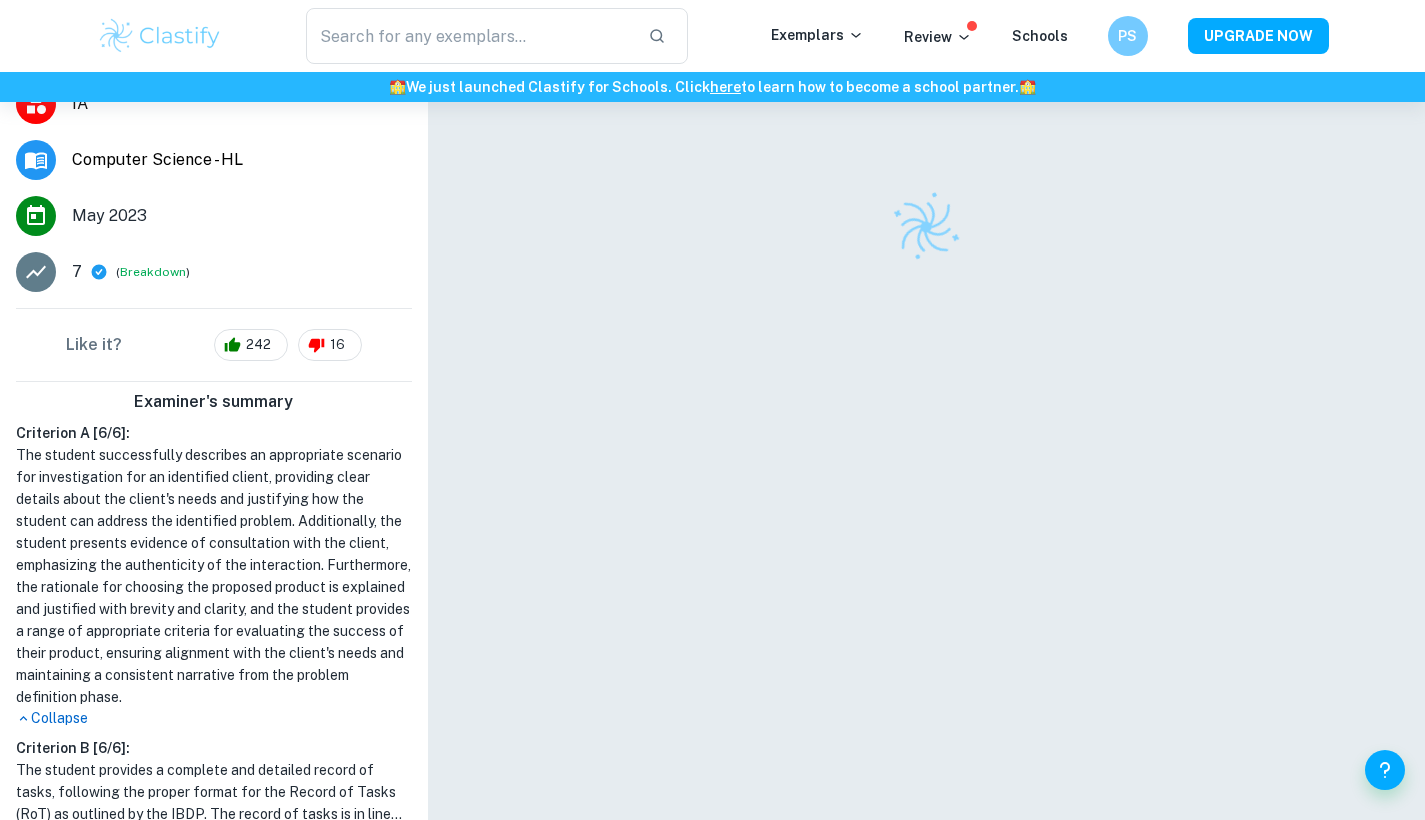 click on "The student successfully describes an appropriate scenario for investigation for an identified client, providing clear details about the client's needs and justifying how the student can address the identified problem. Additionally, the student presents evidence of consultation with the client, emphasizing the authenticity of the interaction. Furthermore, the rationale for choosing the proposed product is explained and justified with brevity and clarity, and the student provides a range of appropriate criteria for evaluating the success of their product, ensuring alignment with the client's needs and maintaining a consistent narrative from the problem definition phase." at bounding box center (214, 576) 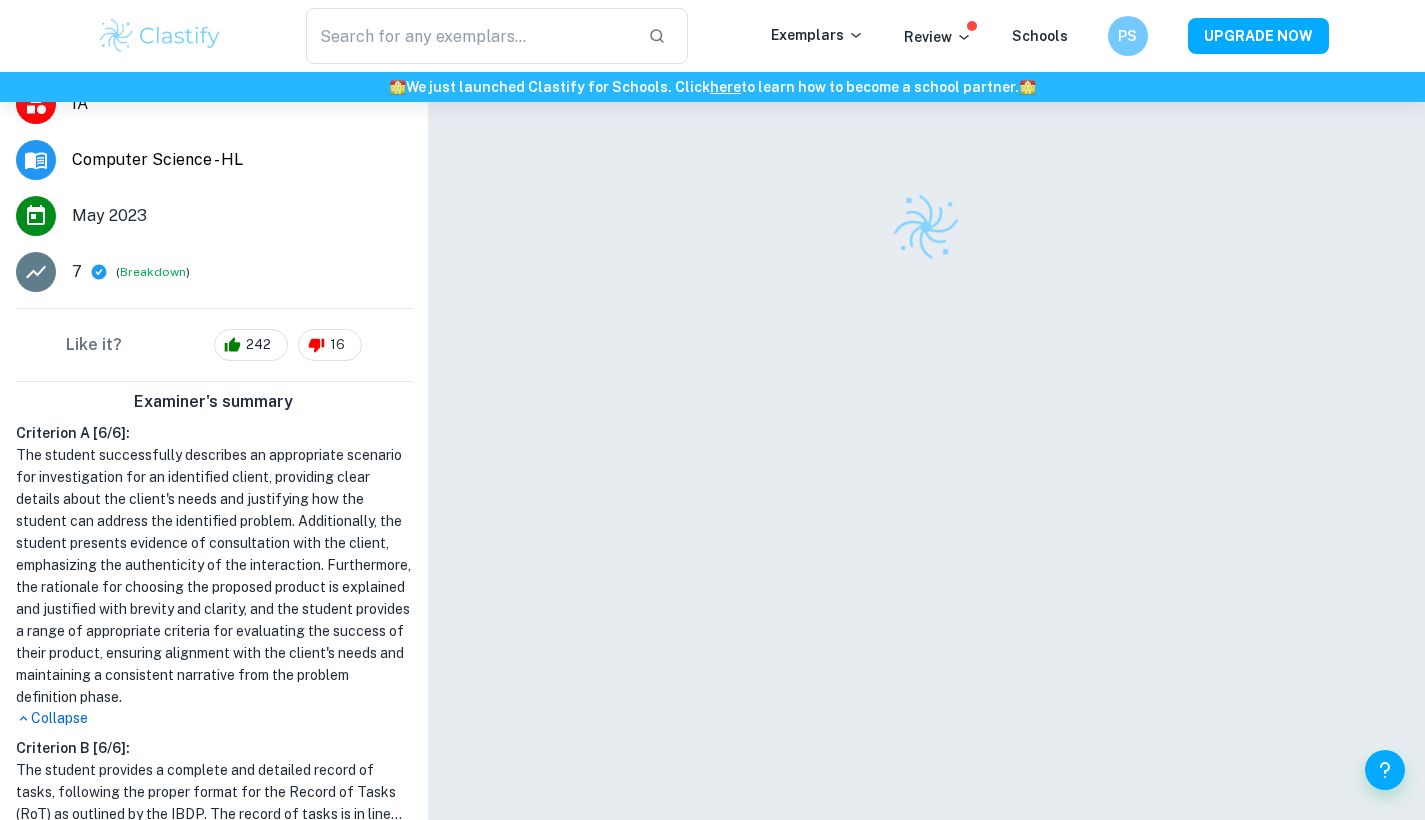 click on "The student successfully describes an appropriate scenario for investigation for an identified client, providing clear details about the client's needs and justifying how the student can address the identified problem. Additionally, the student presents evidence of consultation with the client, emphasizing the authenticity of the interaction. Furthermore, the rationale for choosing the proposed product is explained and justified with brevity and clarity, and the student provides a range of appropriate criteria for evaluating the success of their product, ensuring alignment with the client's needs and maintaining a consistent narrative from the problem definition phase." at bounding box center (214, 576) 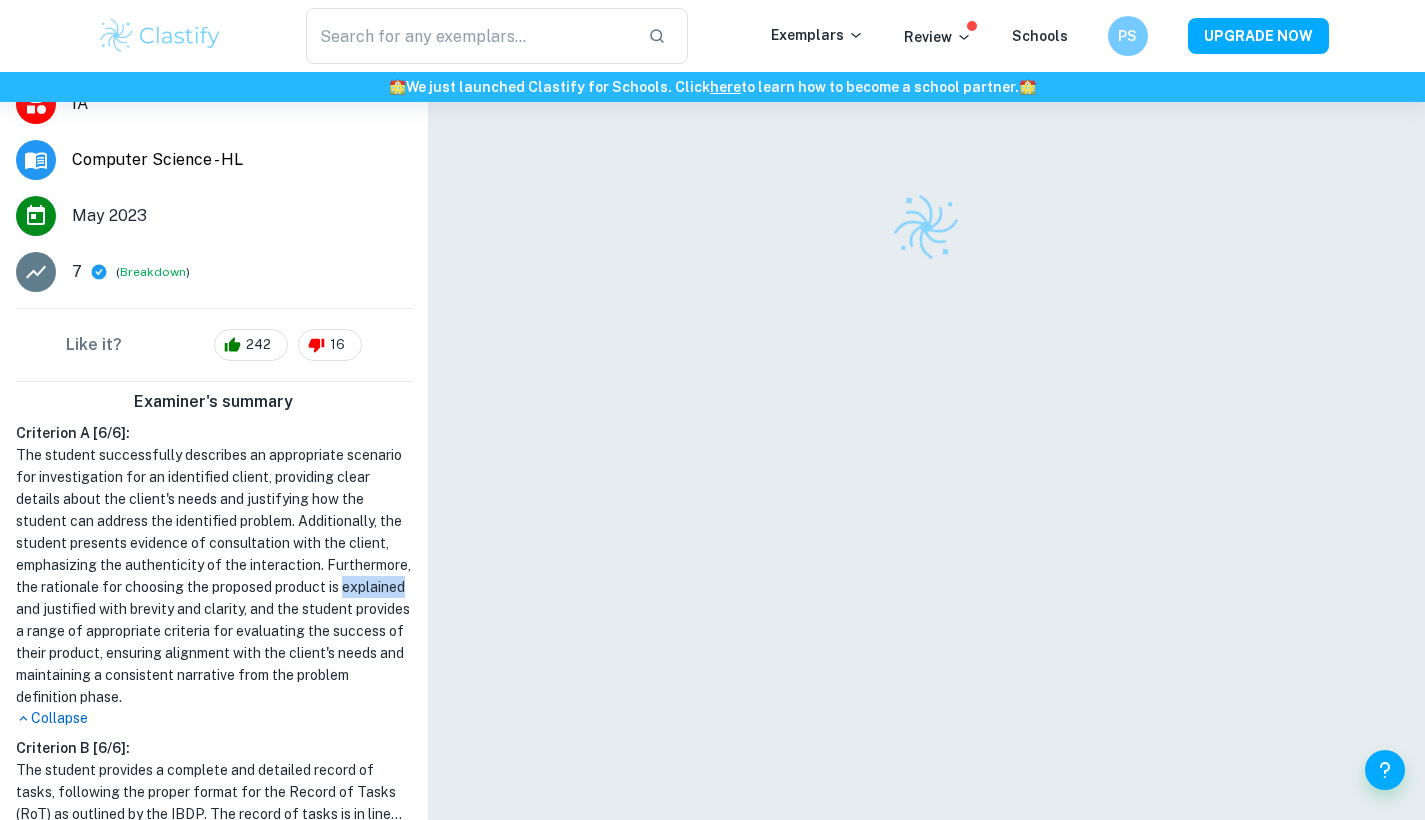 click on "The student successfully describes an appropriate scenario for investigation for an identified client, providing clear details about the client's needs and justifying how the student can address the identified problem. Additionally, the student presents evidence of consultation with the client, emphasizing the authenticity of the interaction. Furthermore, the rationale for choosing the proposed product is explained and justified with brevity and clarity, and the student provides a range of appropriate criteria for evaluating the success of their product, ensuring alignment with the client's needs and maintaining a consistent narrative from the problem definition phase." at bounding box center (214, 576) 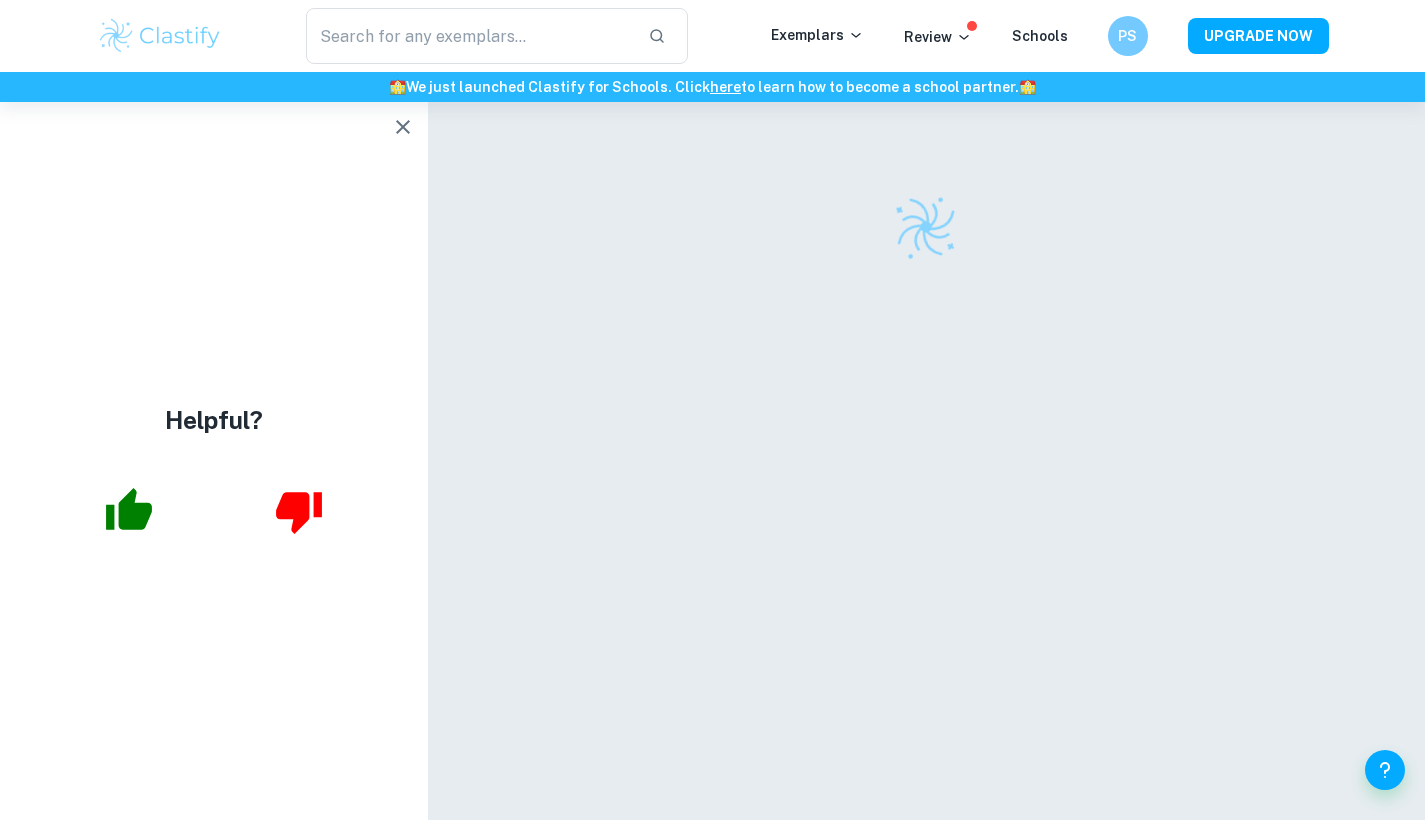 scroll, scrollTop: 0, scrollLeft: 0, axis: both 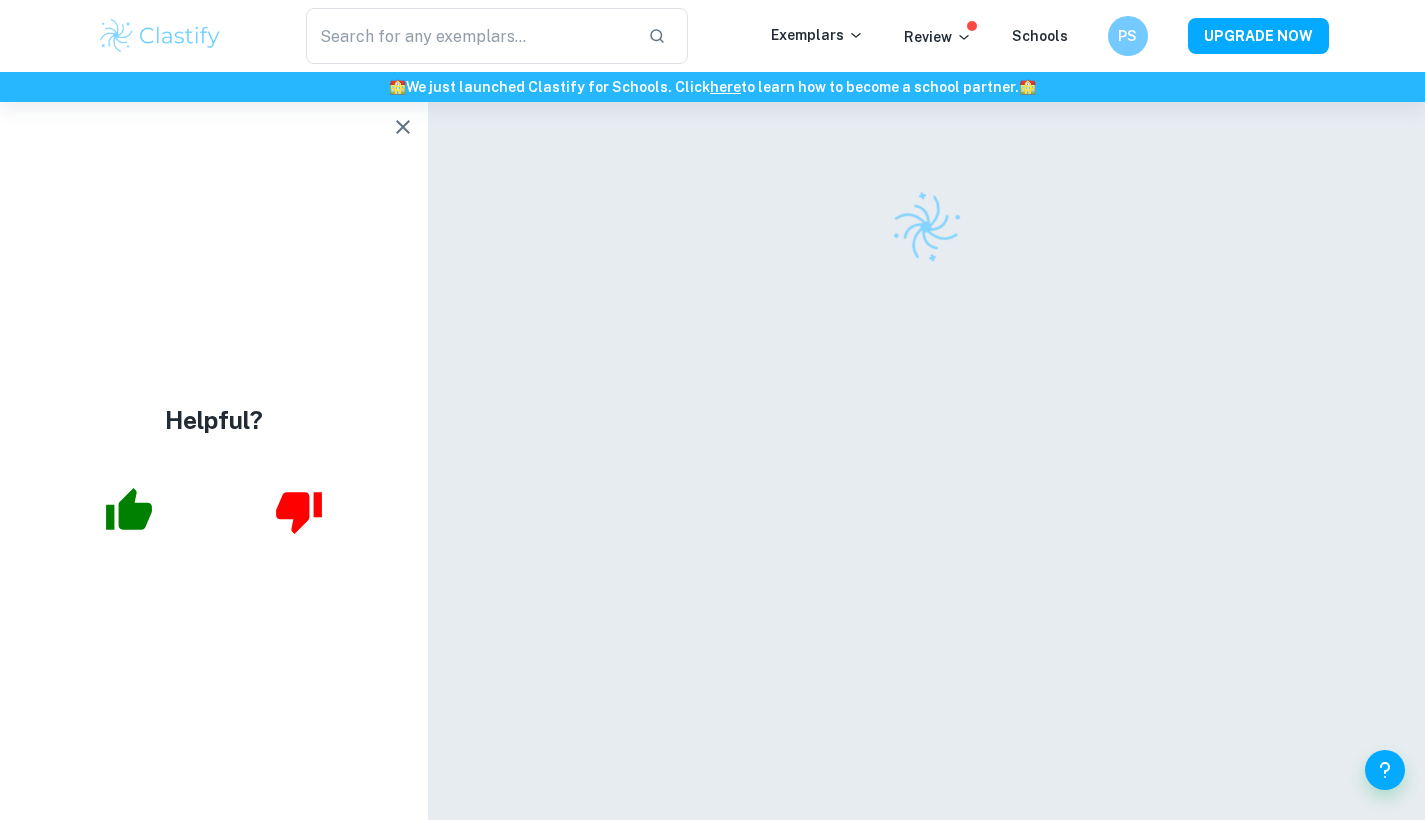 click 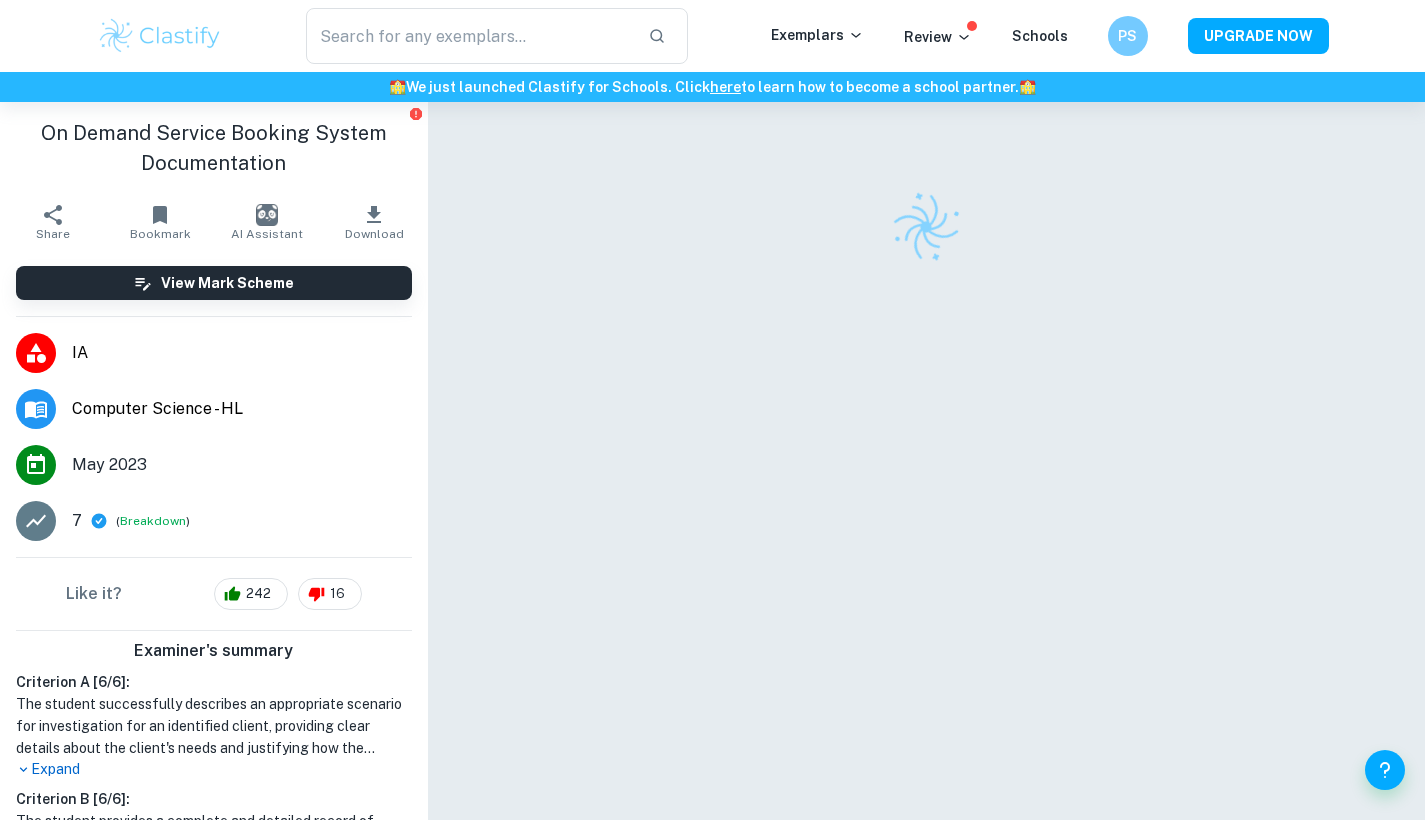 click at bounding box center (926, 227) 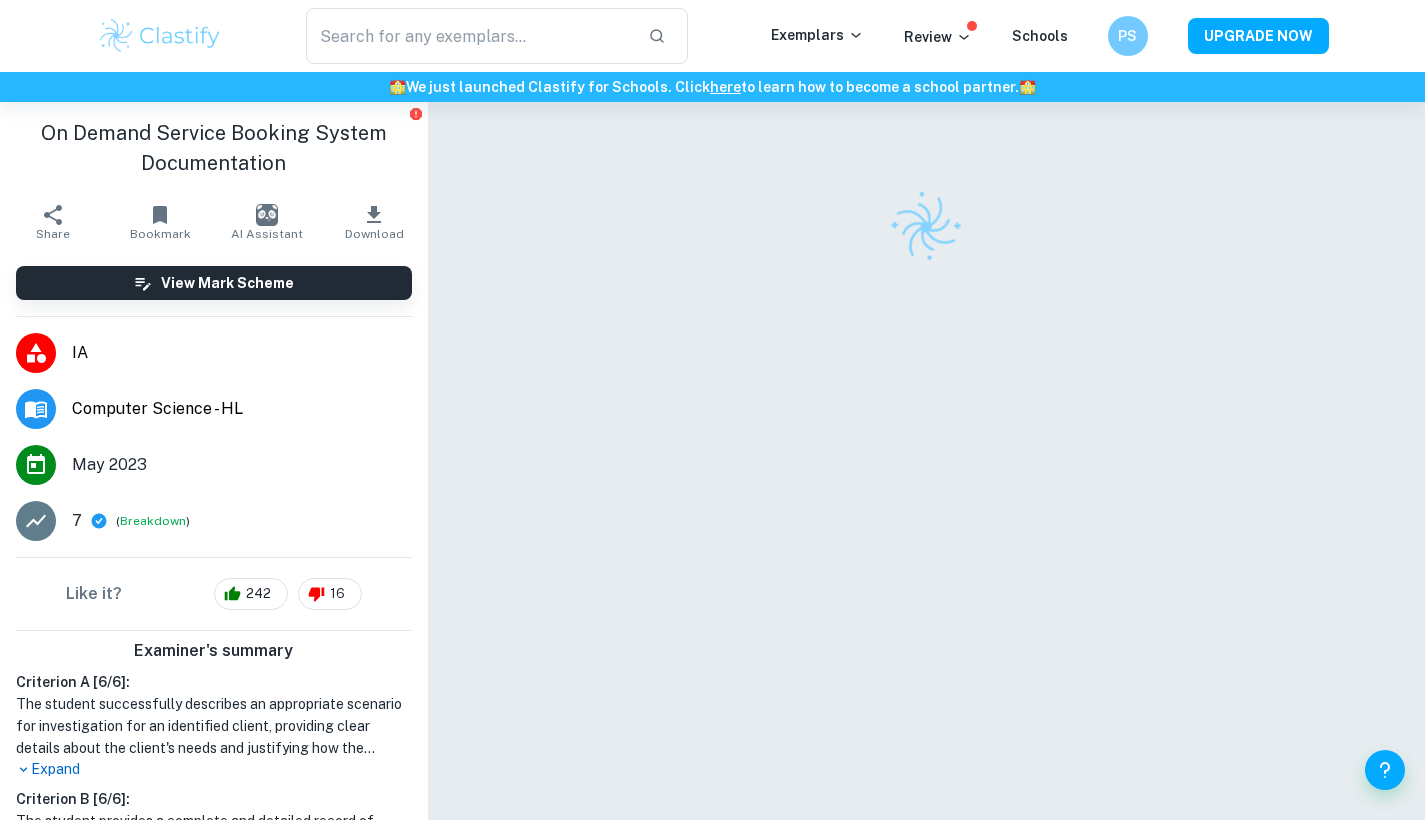 scroll, scrollTop: 0, scrollLeft: 0, axis: both 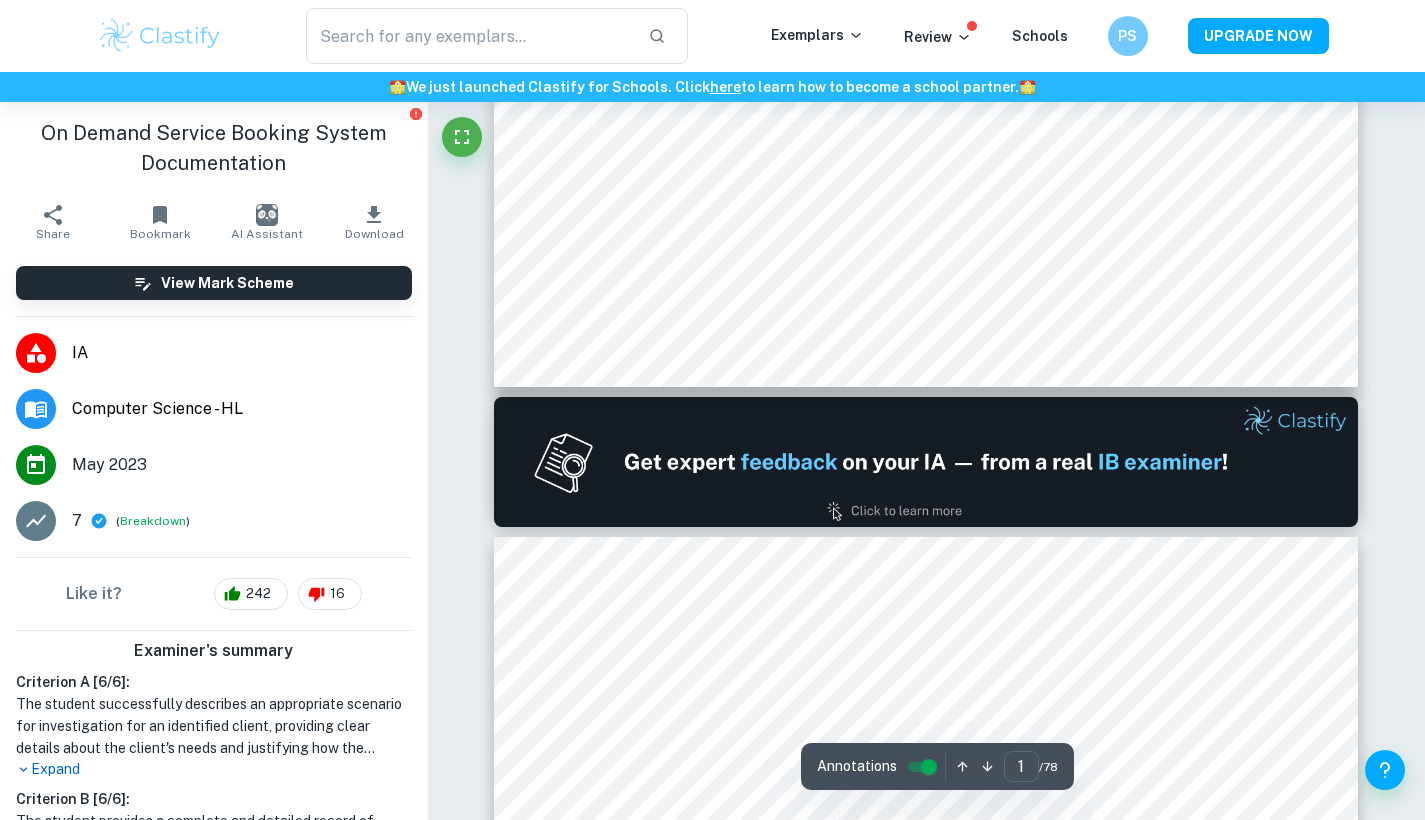 click at bounding box center [926, 462] 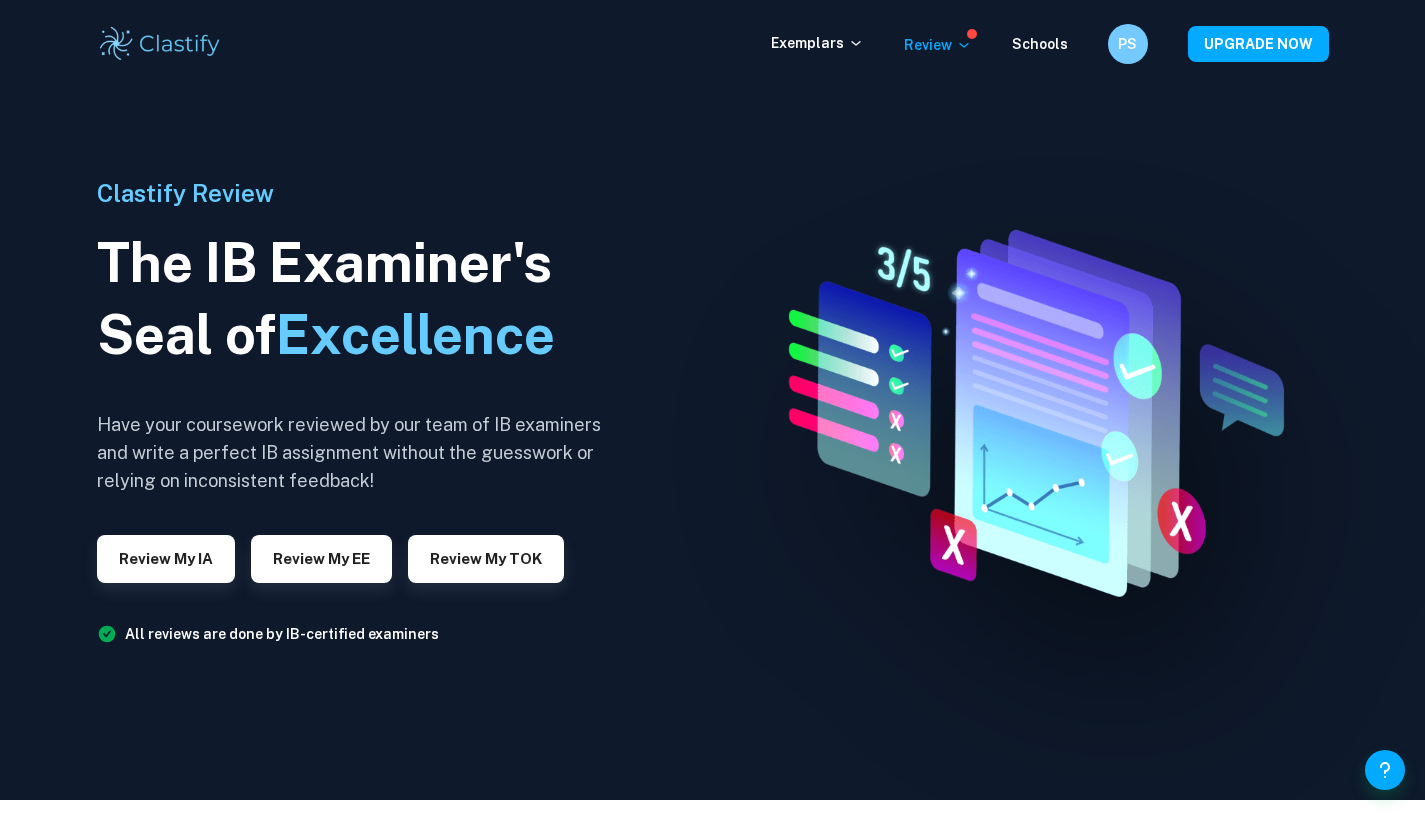 scroll, scrollTop: 13, scrollLeft: 0, axis: vertical 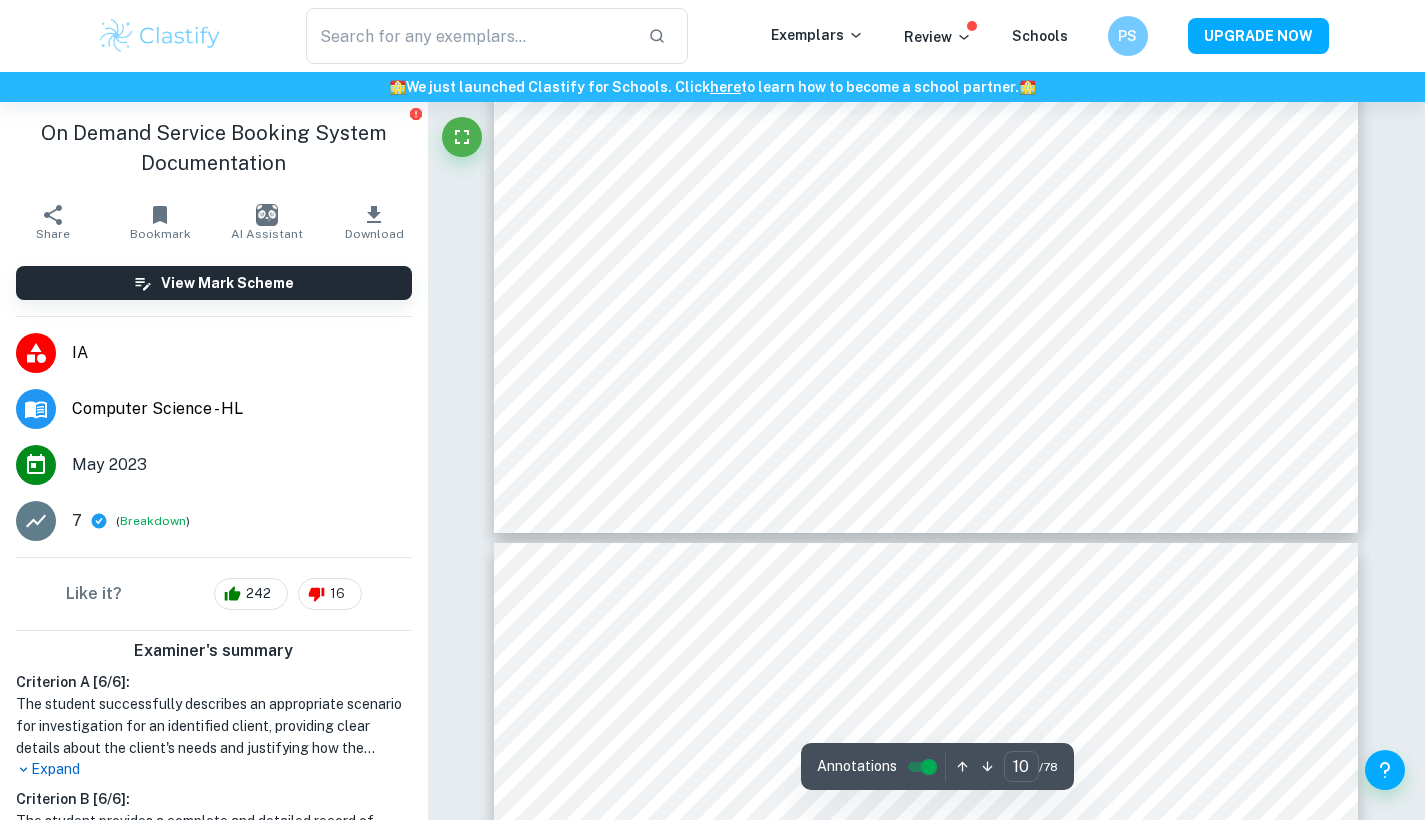 type on "11" 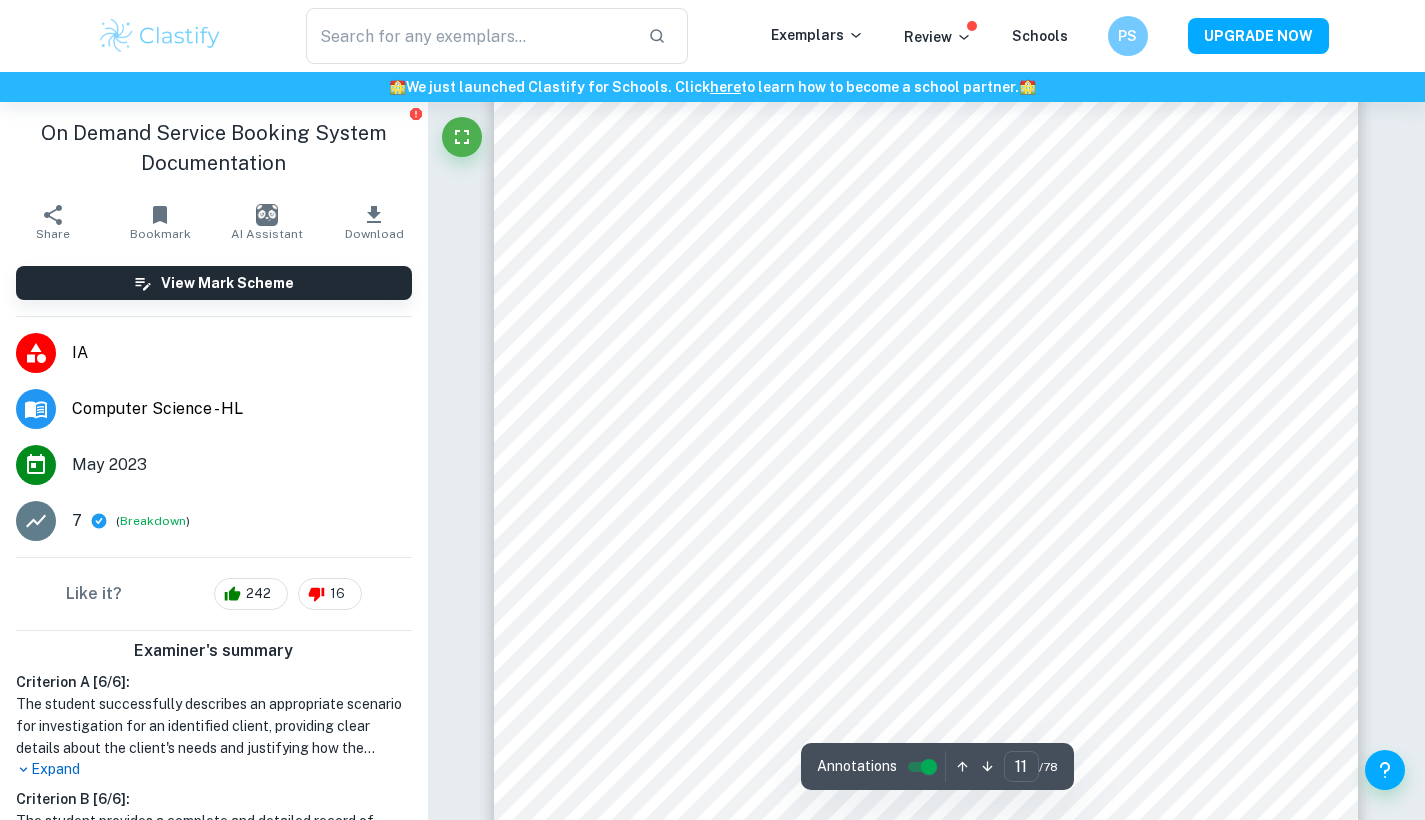 scroll, scrollTop: 13156, scrollLeft: 0, axis: vertical 